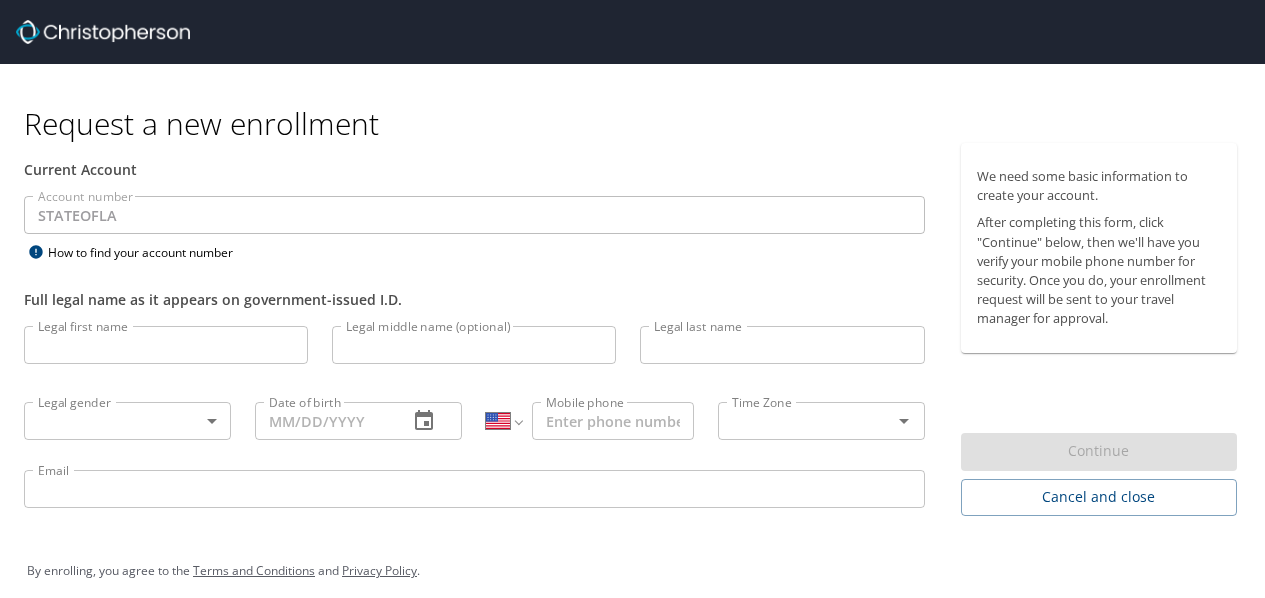 select on "US" 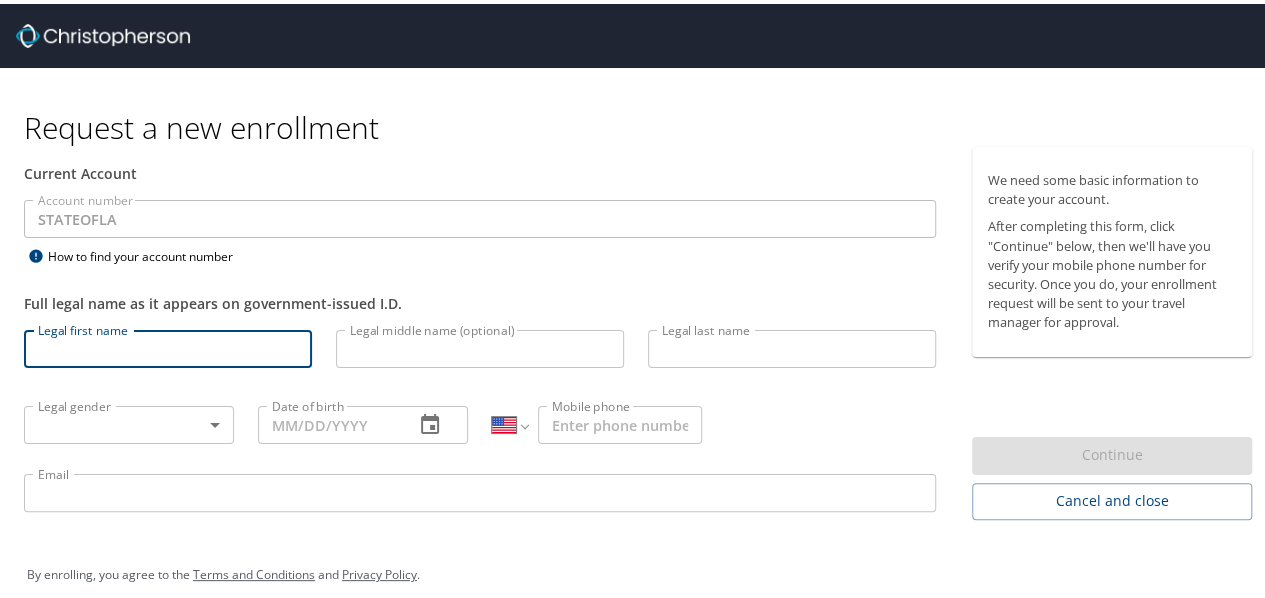 click on "Legal first name" at bounding box center (168, 345) 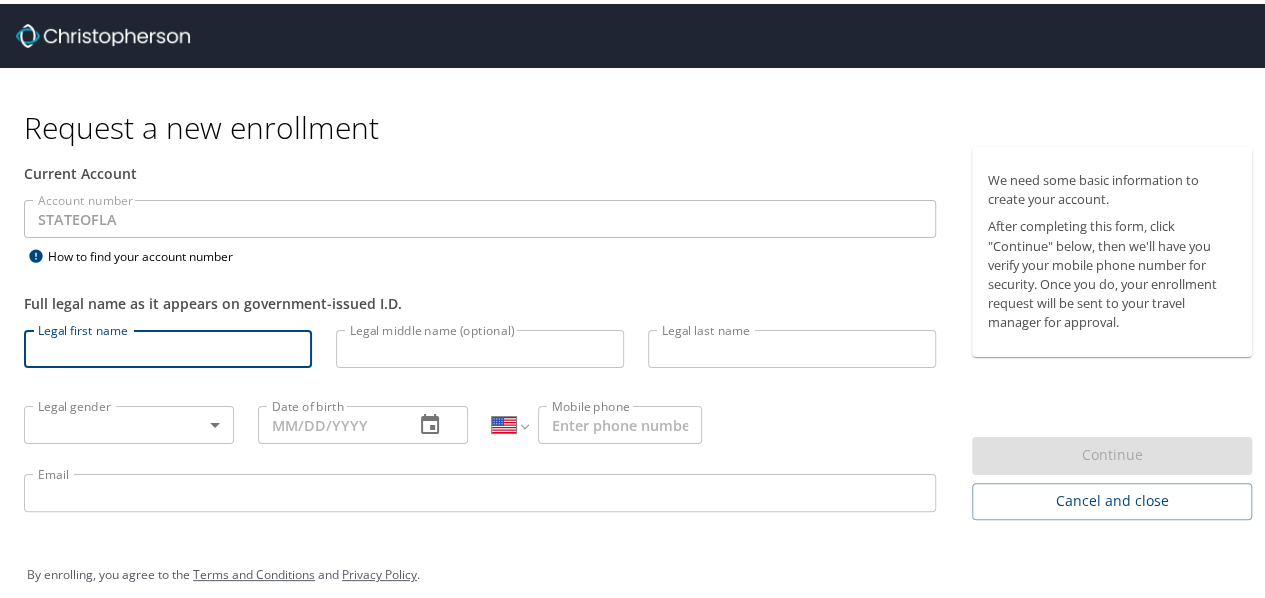 type on "Emily" 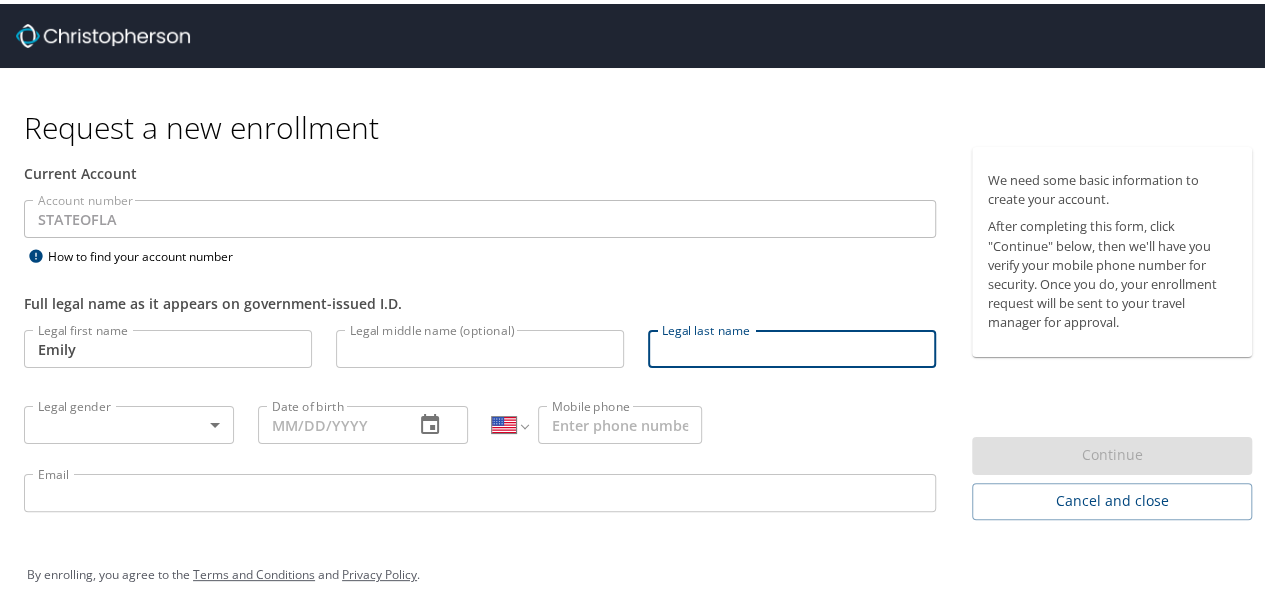 click on "Legal last name" at bounding box center (792, 345) 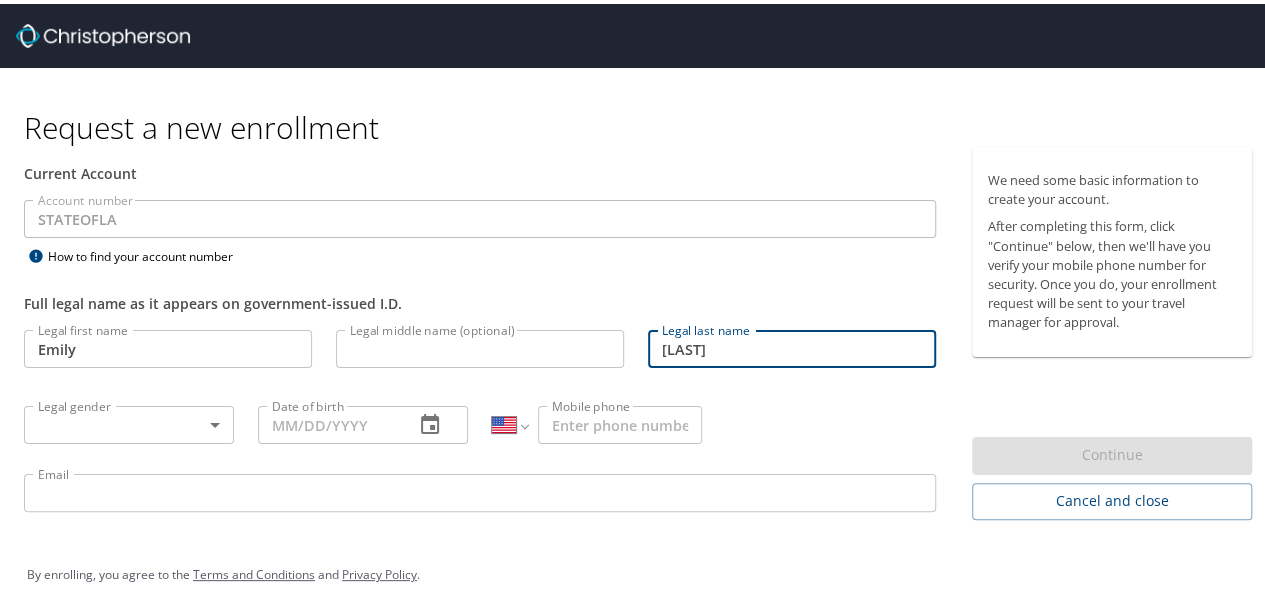 type on "[LAST]" 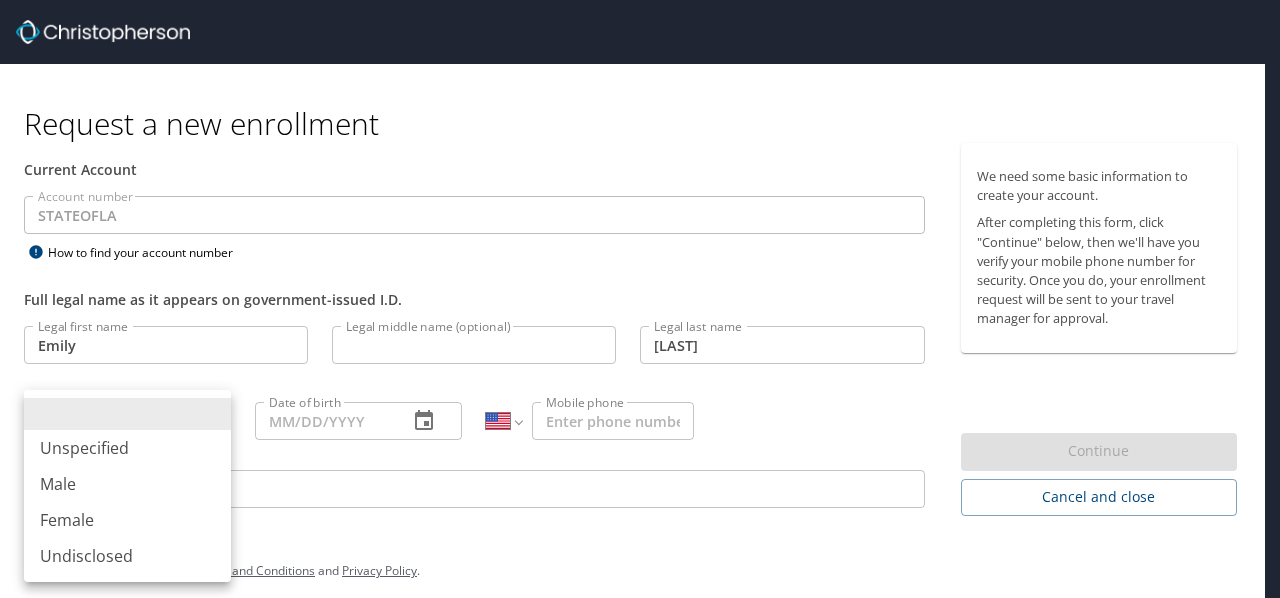 click on "Request a new enrollment Current Account Account number STATEOFLA Account number  How to find your account number Full legal name as it appears on government-issued I.D. Legal first name Emily Legal first name Legal middle name (optional) Legal middle name (optional) Legal last name Schasteen Legal last name Legal gender ​ Legal gender Date of birth Date of birth International Afghanistan Åland Islands Albania Algeria American Samoa Andorra Angola Anguilla Antigua and Barbuda Argentina Armenia Aruba Ascension Island Australia Austria Azerbaijan Bahamas Bahrain Bangladesh Barbados Belarus Belgium Belize Benin Bermuda Bhutan Bolivia Bonaire, Sint Eustatius and Saba Bosnia and Herzegovina Botswana Brazil British Indian Ocean Territory Brunei Darussalam Bulgaria Burkina Faso Burma Burundi Cambodia Cameroon Canada Cape Verde Cayman Islands Central African Republic Chad Chile China Christmas Island Cocos (Keeling) Islands Colombia Comoros Congo Congo, Democratic Republic of the Cook Islands Costa Rica Croatia" at bounding box center [640, 299] 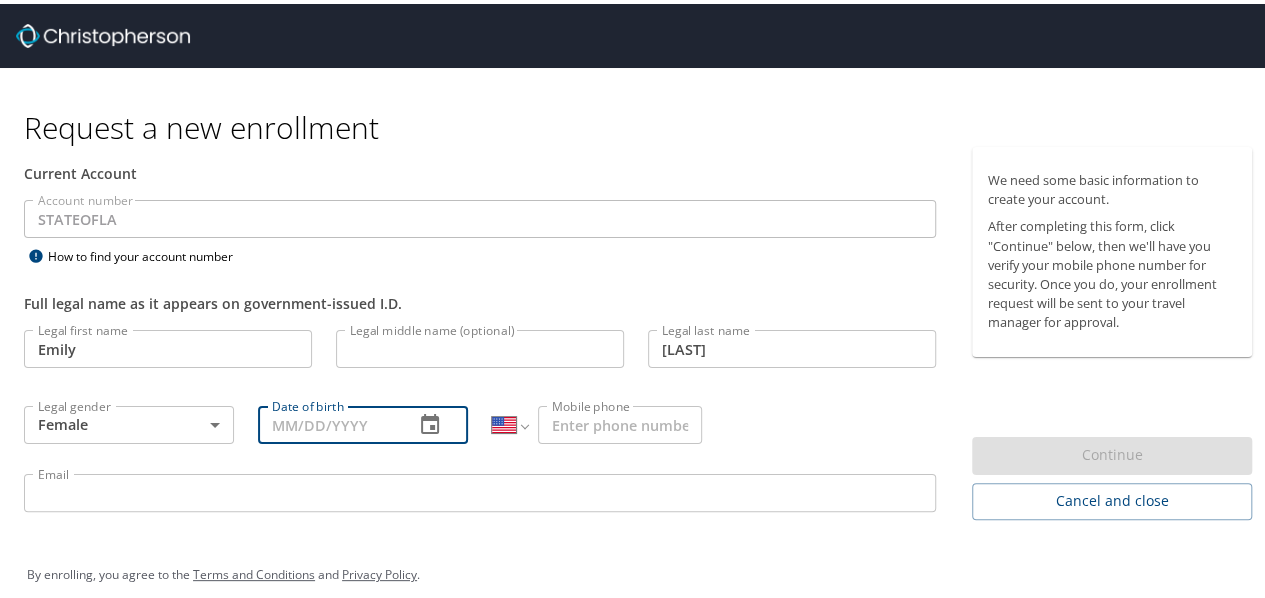 click on "Date of birth" at bounding box center (328, 421) 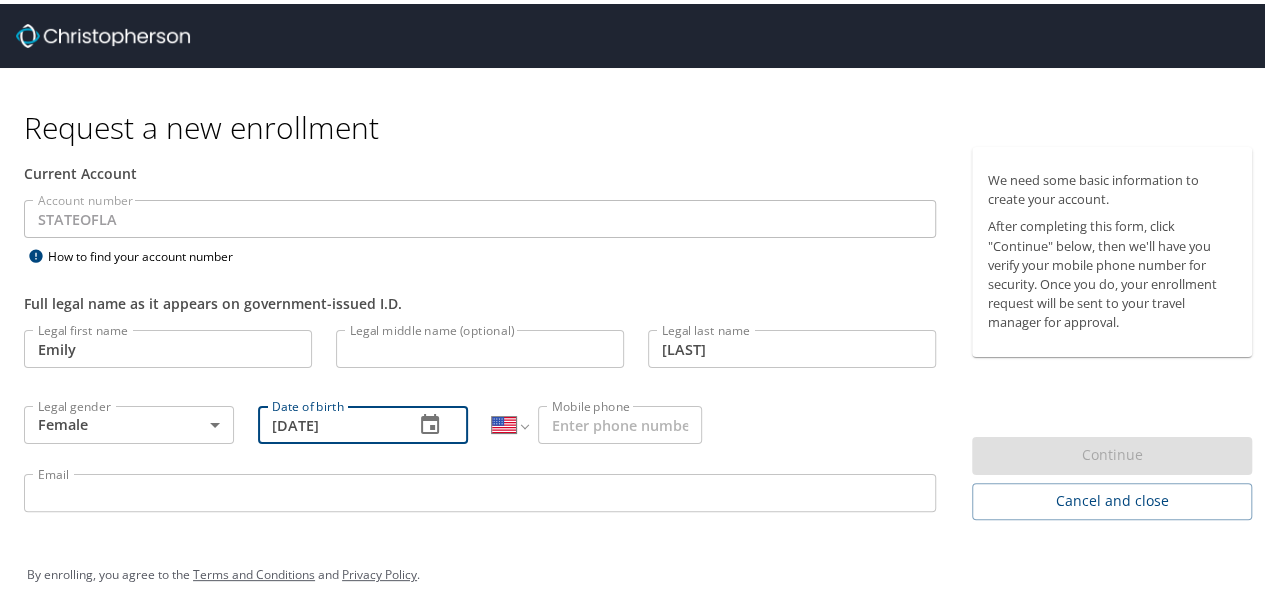 type on "11/16/2000" 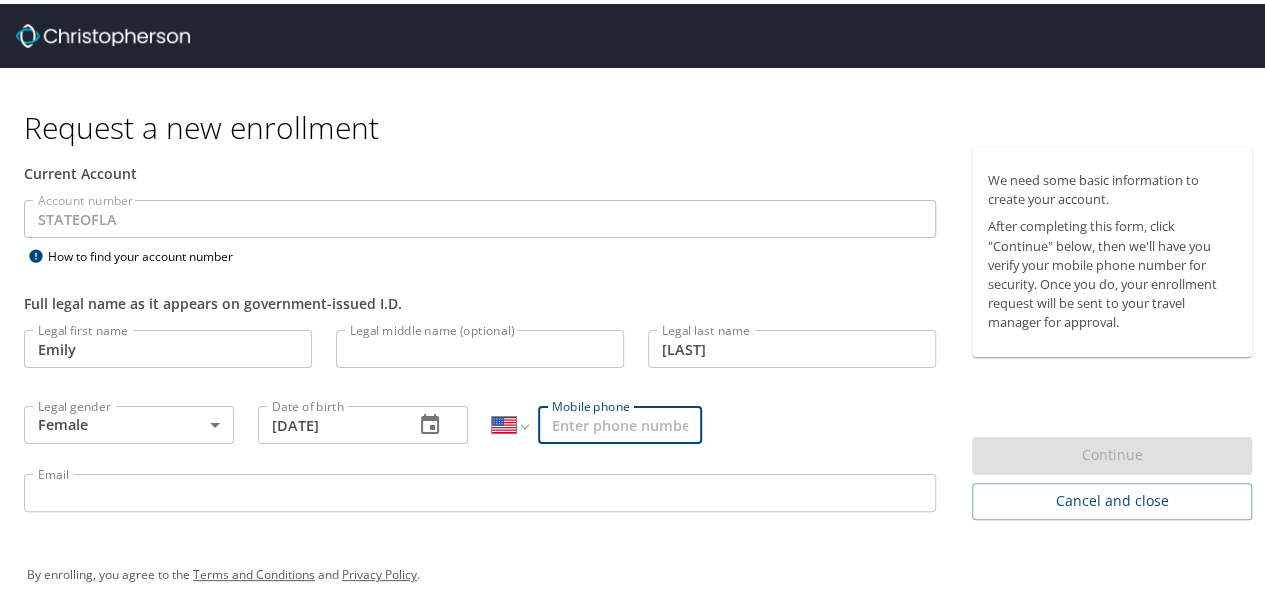 click on "Mobile phone" at bounding box center (620, 421) 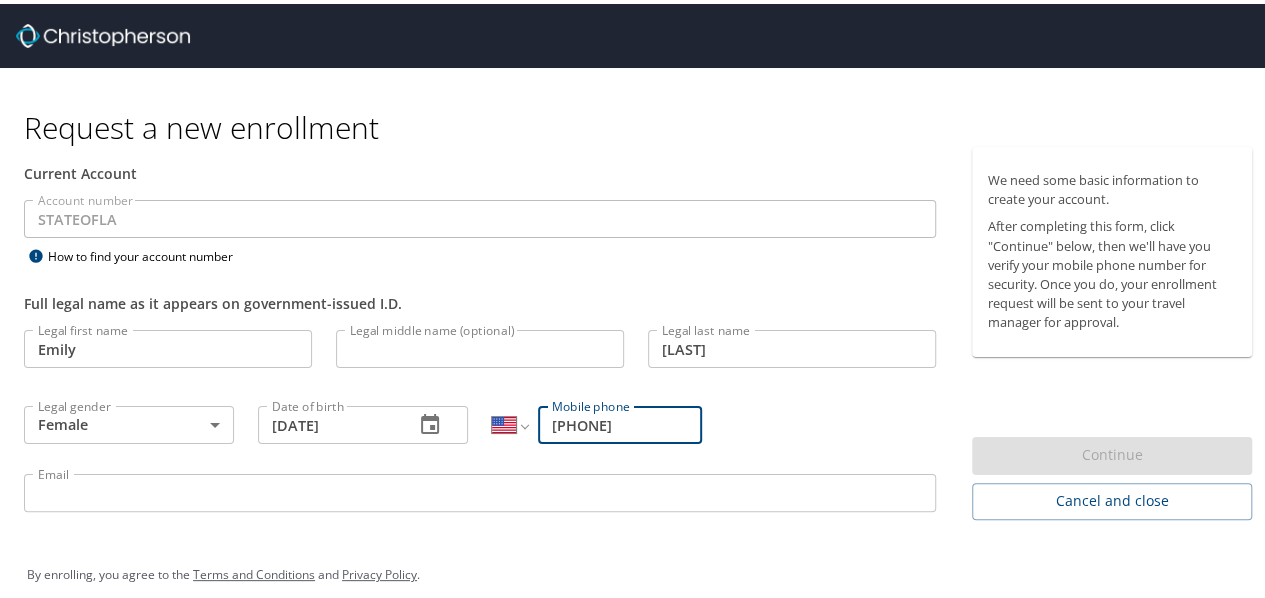 type on "[PHONE]" 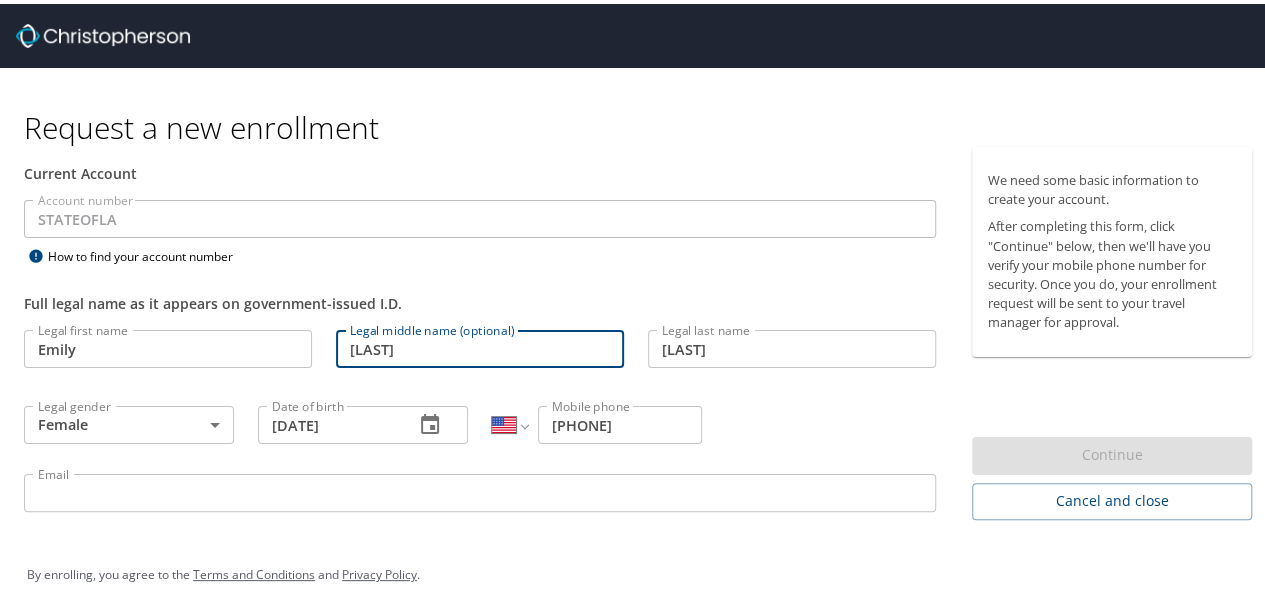 type on "[LAST]" 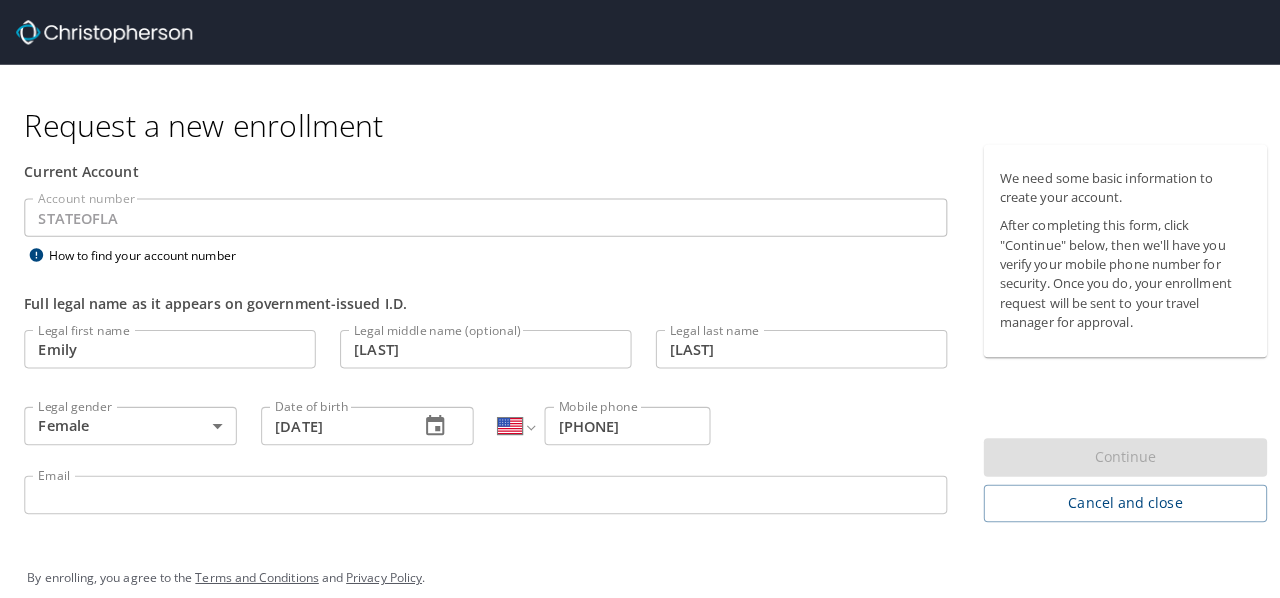 scroll, scrollTop: 17, scrollLeft: 0, axis: vertical 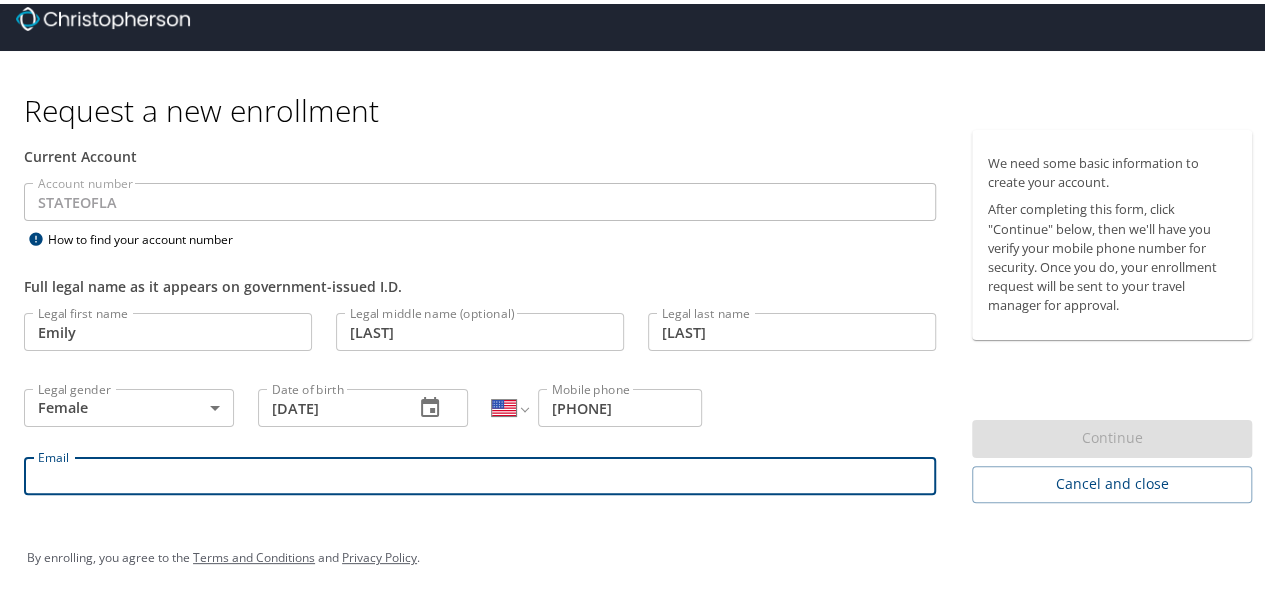 click on "Email" at bounding box center [480, 472] 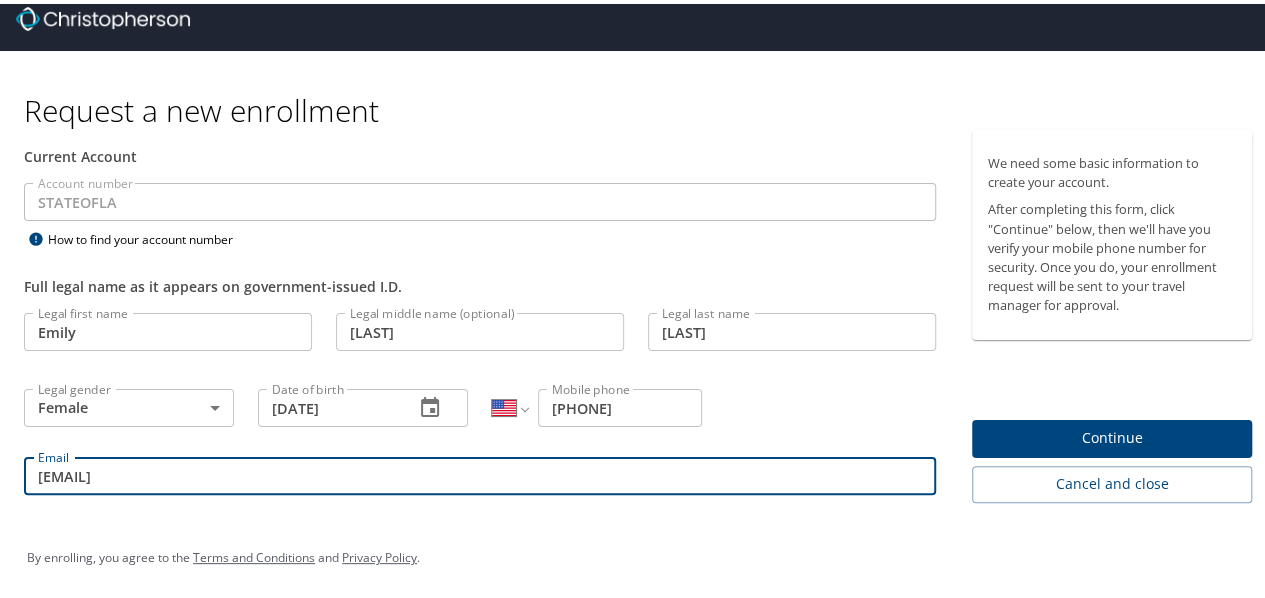 type on "[NAME]@example.com" 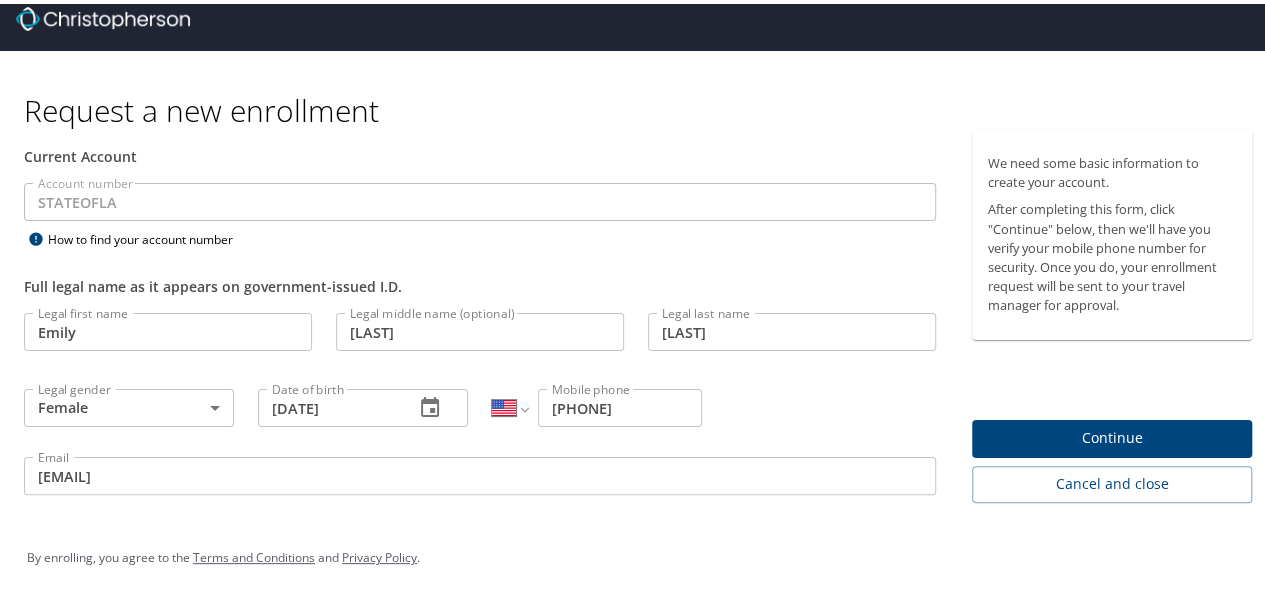 click on "Continue" at bounding box center (1112, 434) 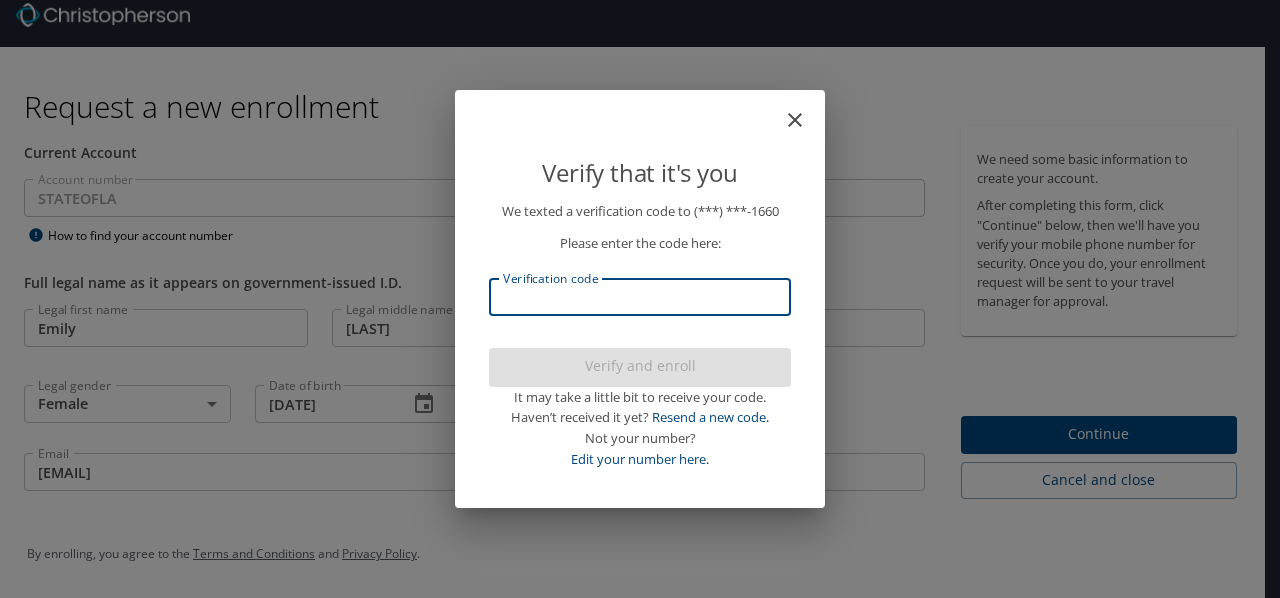 click on "Verification code" at bounding box center (640, 297) 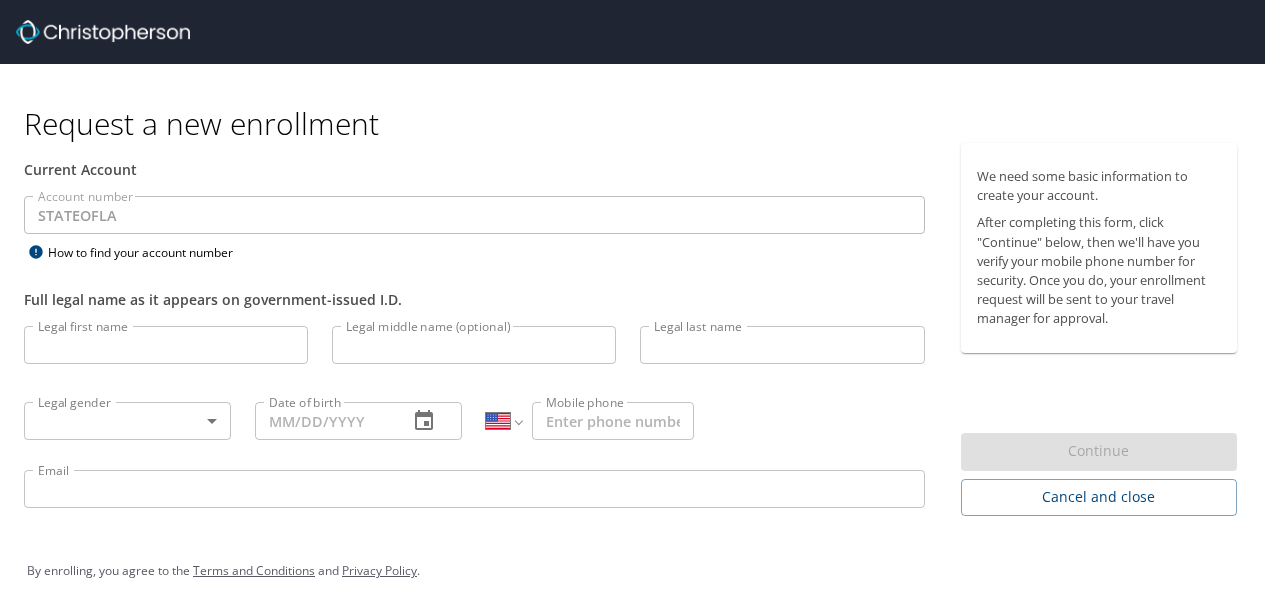 select on "US" 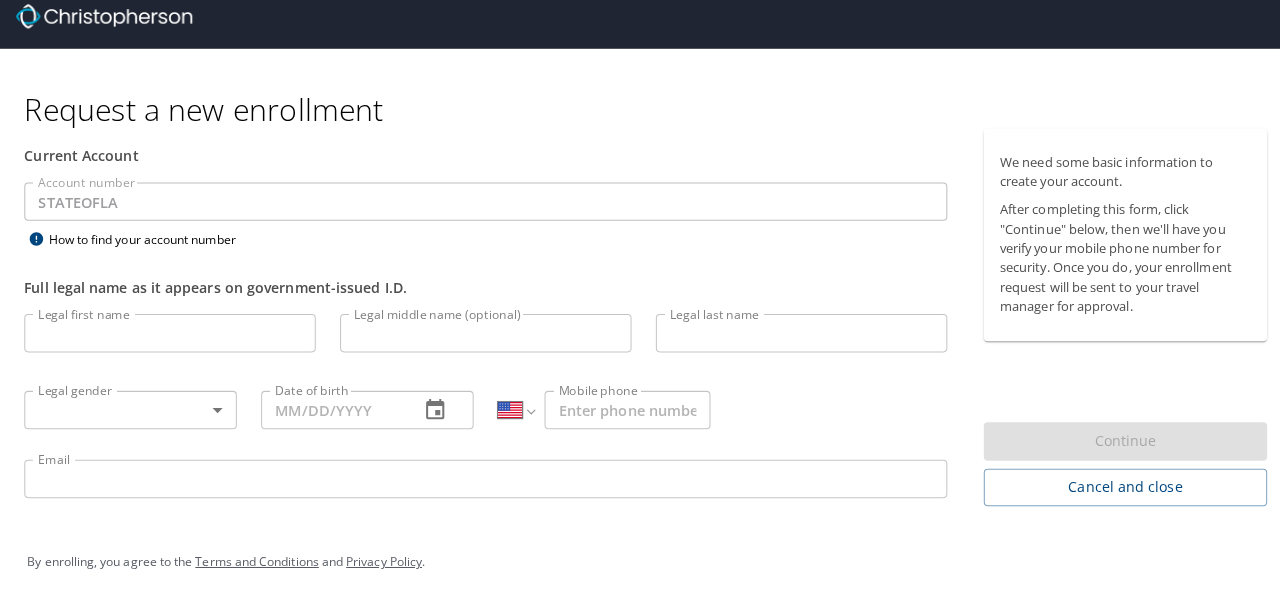 scroll, scrollTop: 0, scrollLeft: 0, axis: both 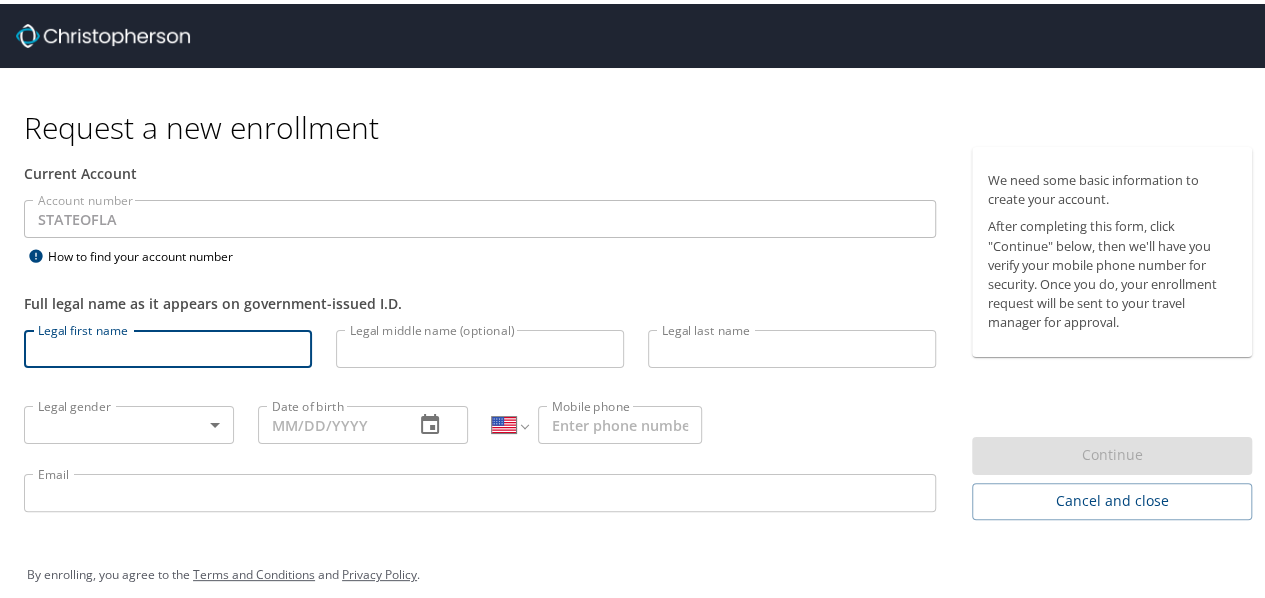 click on "Legal first name" at bounding box center (168, 345) 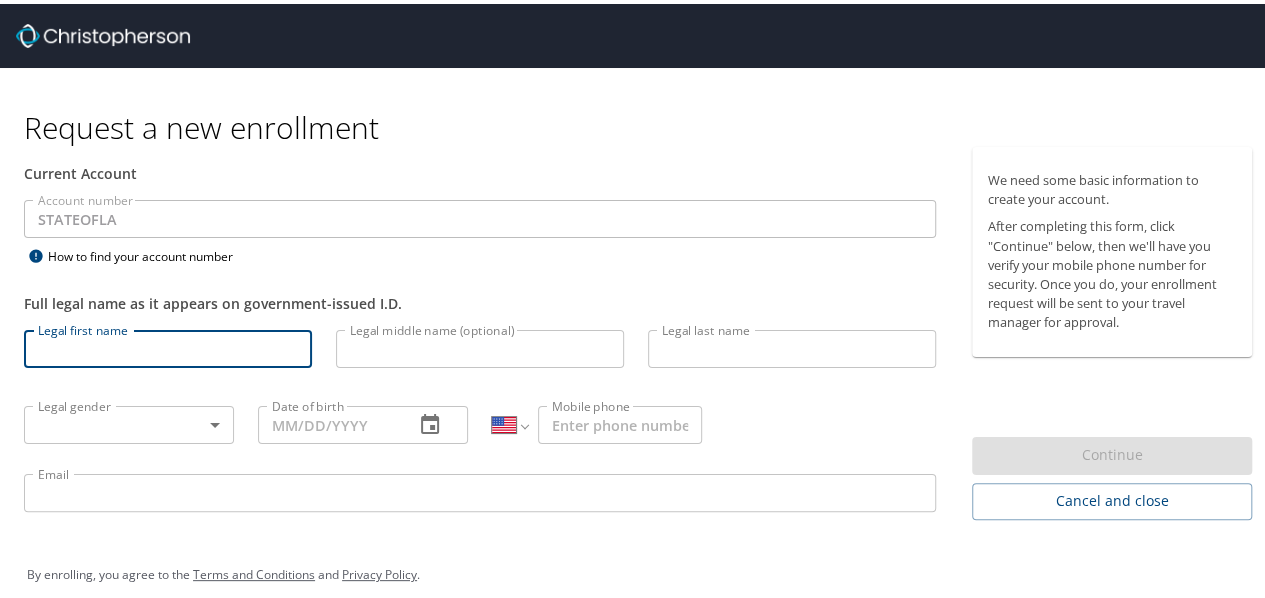 type on "Emily" 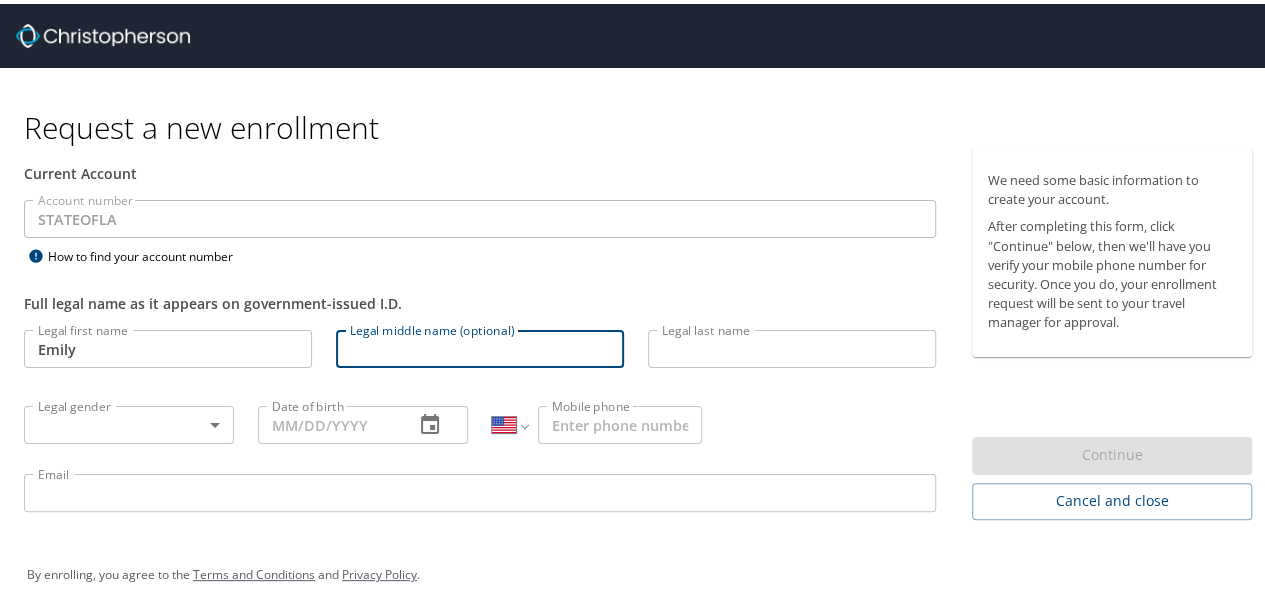click on "Legal middle name (optional)" at bounding box center [480, 345] 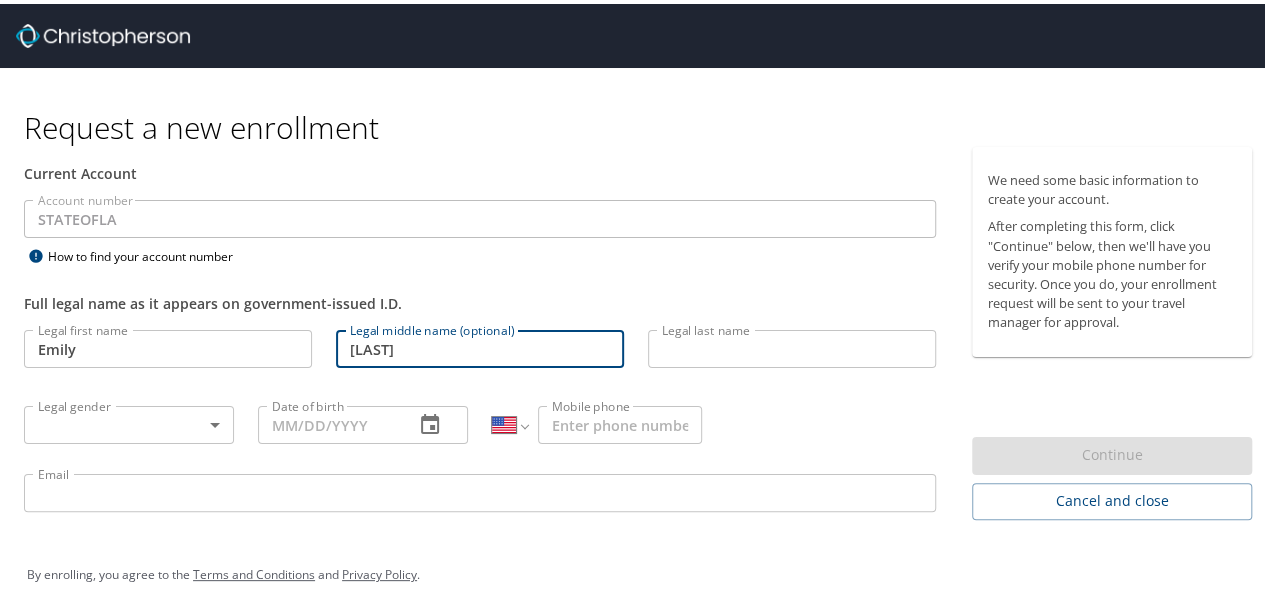type on "[LAST]" 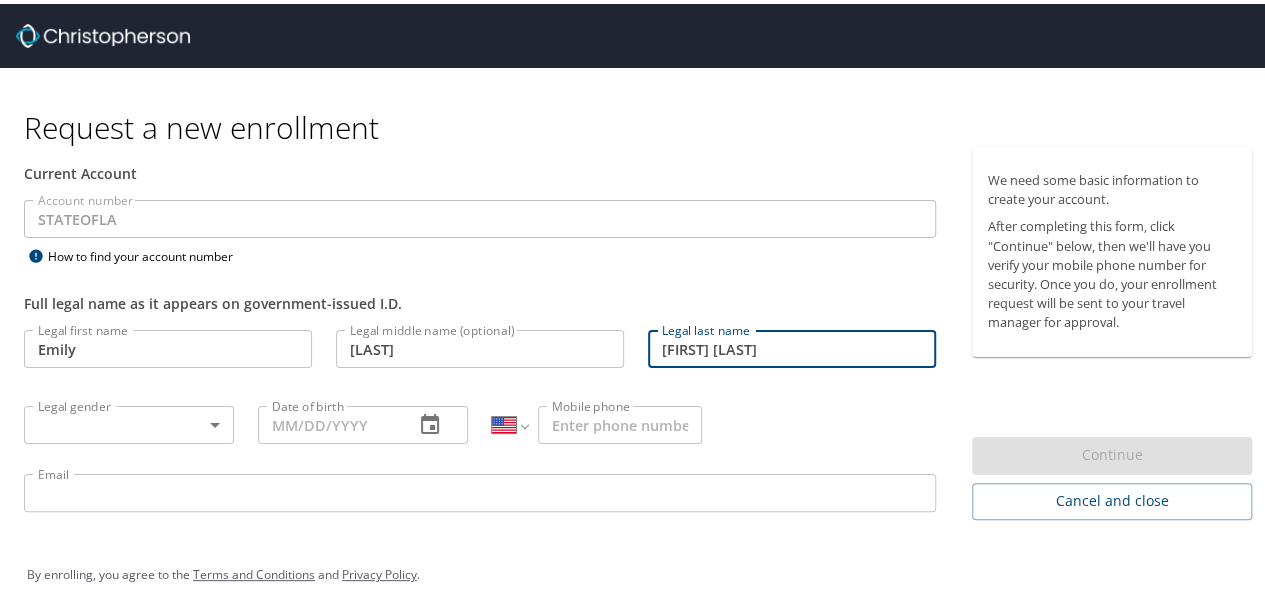 type on "[FIRST] [LAST]" 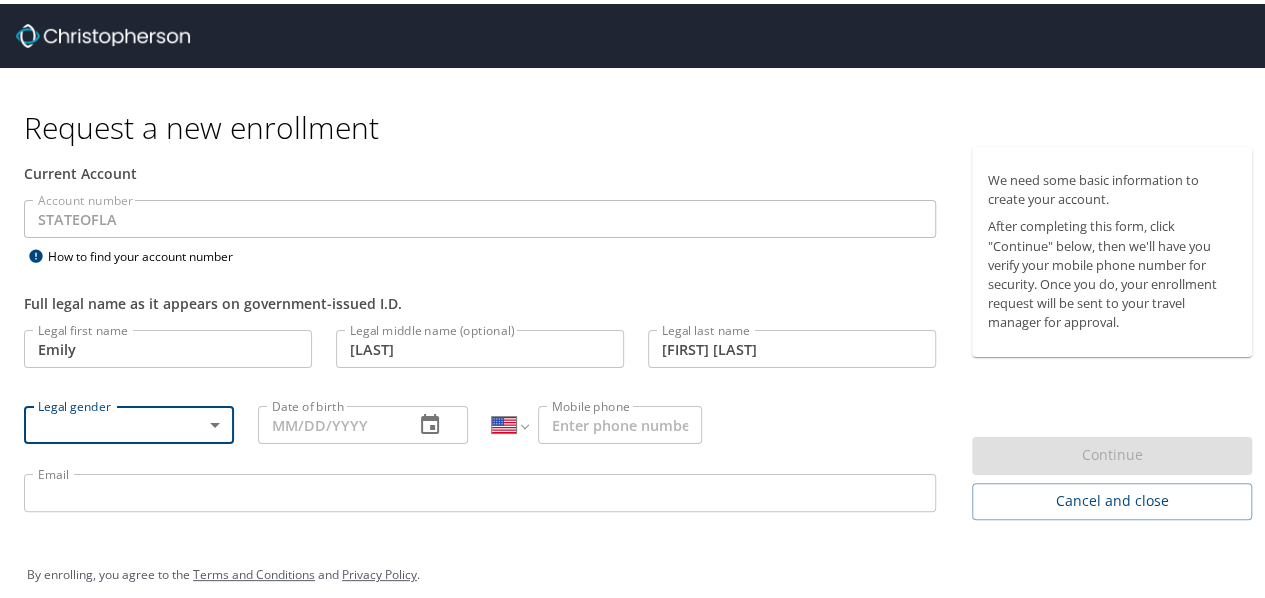 click on "Request a new enrollment Current Account Account number STATEOFLA Account number  How to find your account number Full legal name as it appears on government-issued I.D. Legal first name Emily Legal first name Legal middle name (optional) Seighman Legal middle name (optional) Legal last name Schasteen Legal last name Legal gender ​ Legal gender Date of birth Date of birth International Afghanistan Åland Islands Albania Algeria American Samoa Andorra Angola Anguilla Antigua and Barbuda Argentina Armenia Aruba Ascension Island Australia Austria Azerbaijan Bahamas Bahrain Bangladesh Barbados Belarus Belgium Belize Benin Bermuda Bhutan Bolivia Bonaire, Sint Eustatius and Saba Bosnia and Herzegovina Botswana Brazil British Indian Ocean Territory Brunei Darussalam Bulgaria Burkina Faso Burma Burundi Cambodia Cameroon Canada Cape Verde Cayman Islands Central African Republic Chad Chile China Christmas Island Cocos (Keeling) Islands Colombia Comoros Congo Congo, Democratic Republic of the Cook Islands Costa Rica" at bounding box center [640, 299] 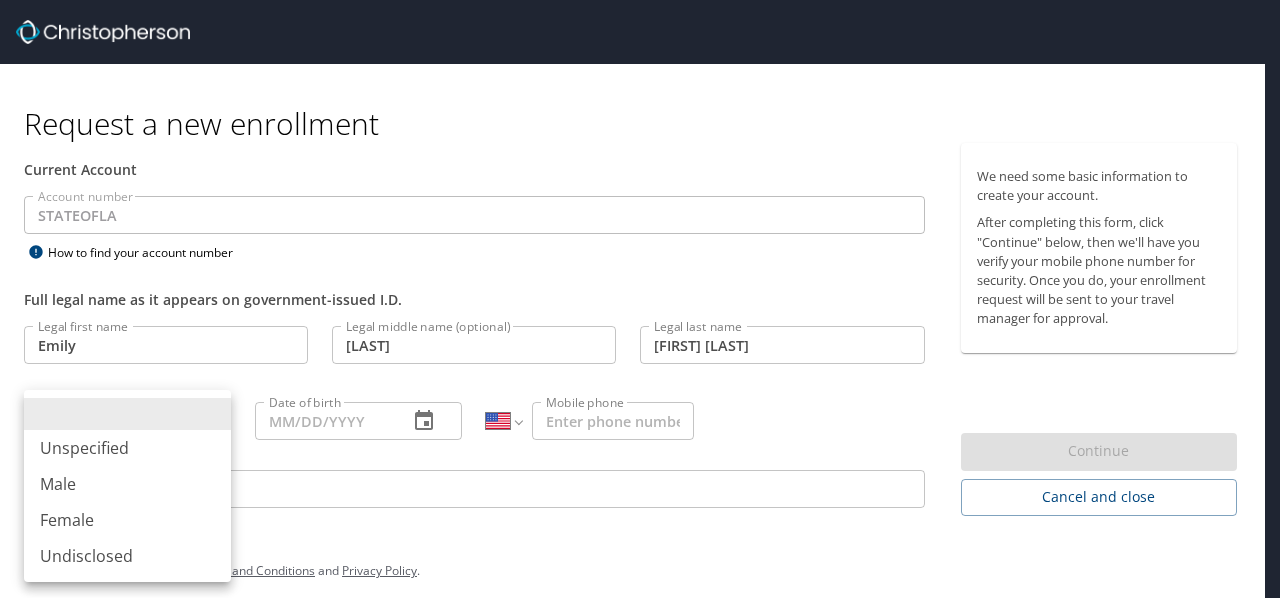 click on "Female" at bounding box center (127, 520) 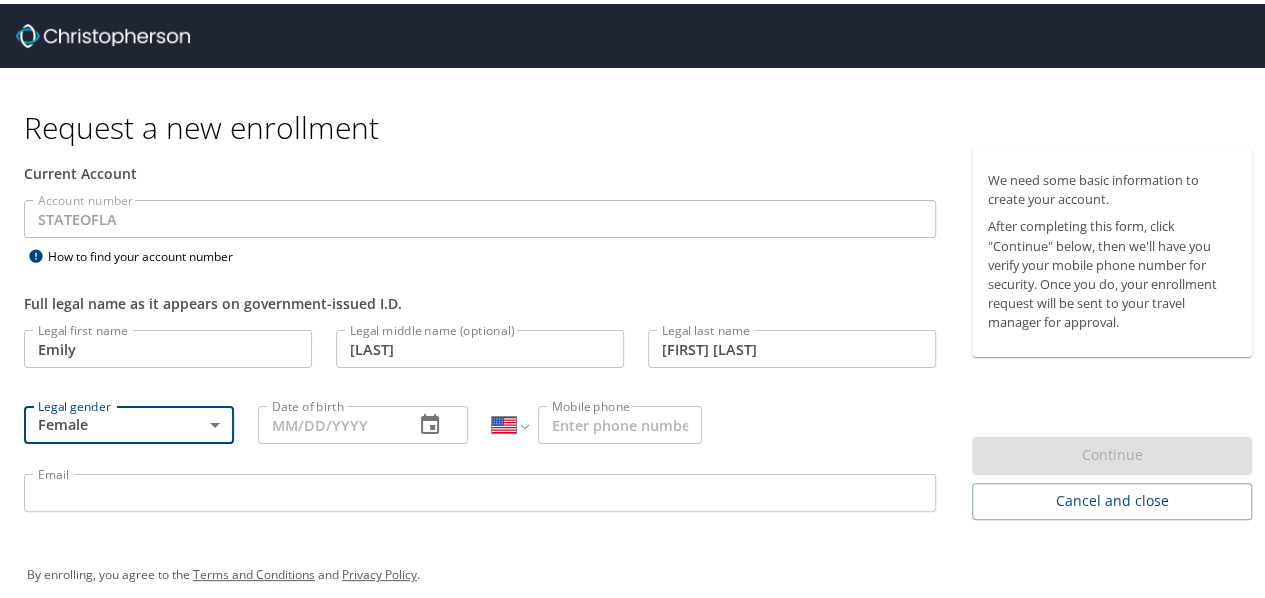 click on "Date of birth" at bounding box center (328, 421) 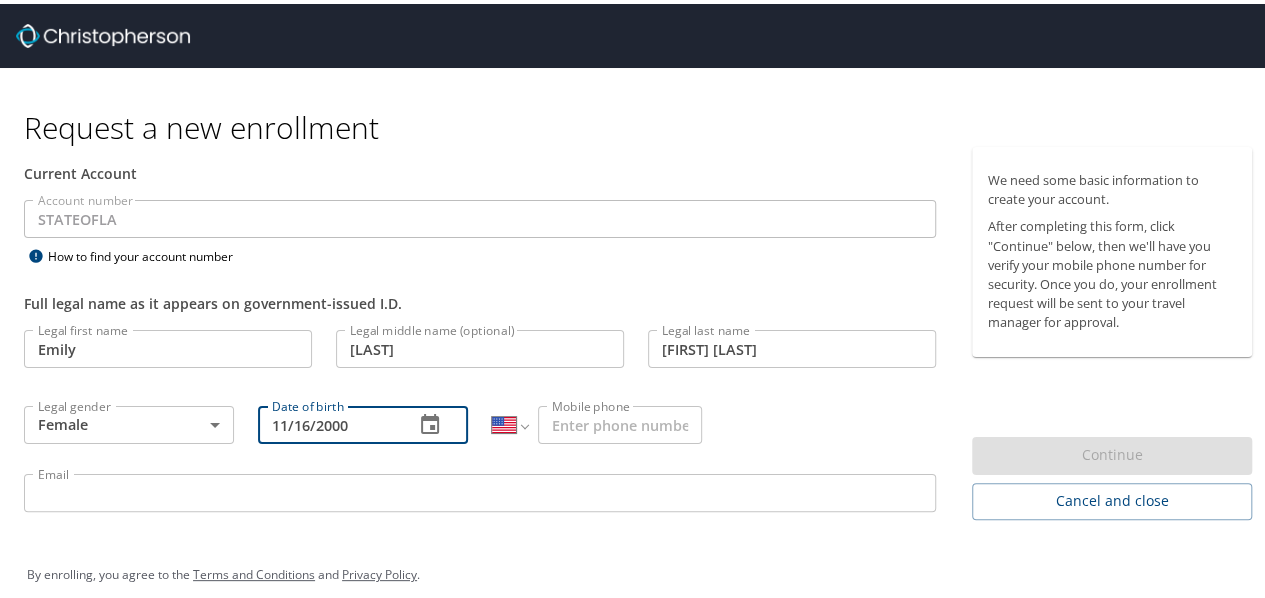 type on "11/16/2000" 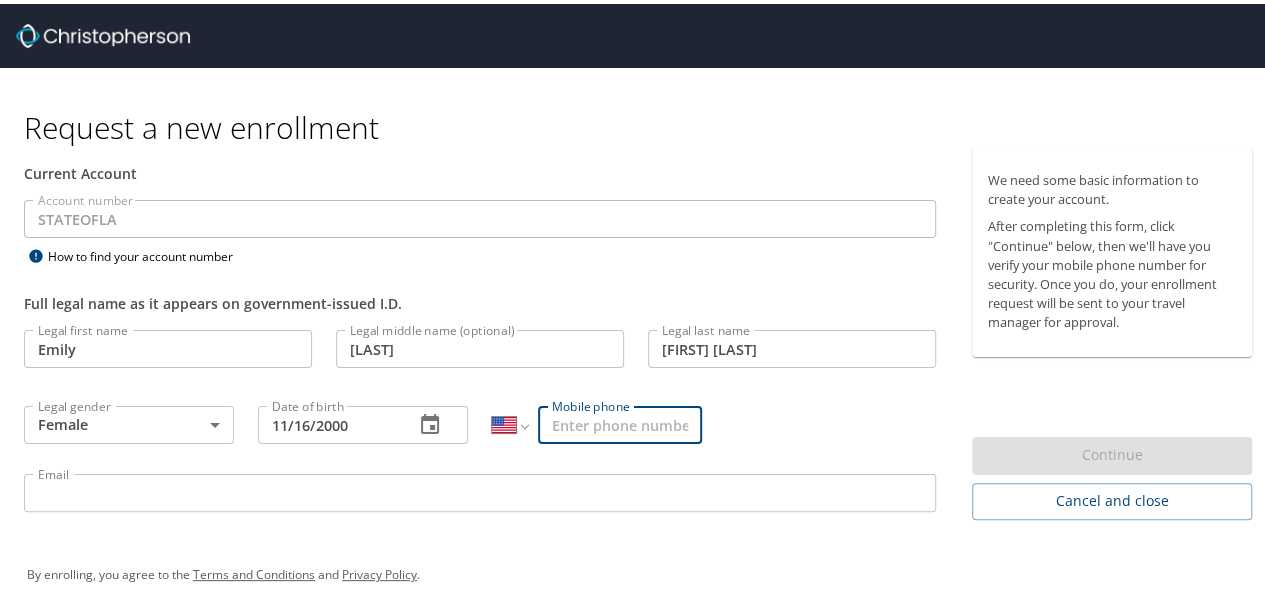 type on "1" 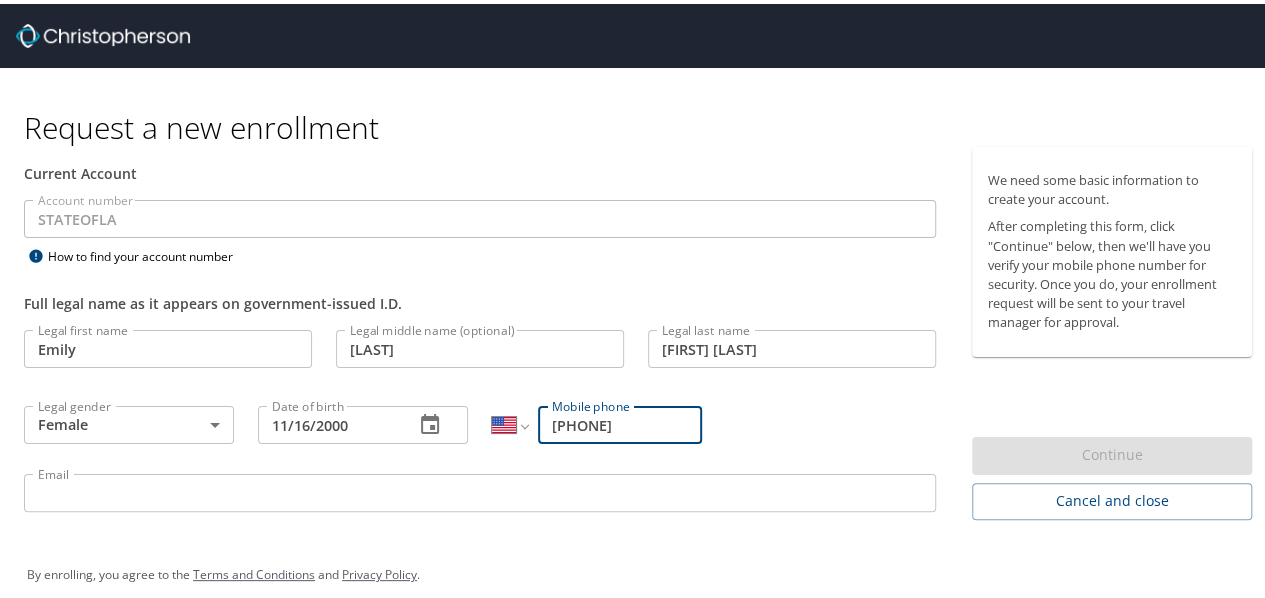 type on "(225) 246-1660" 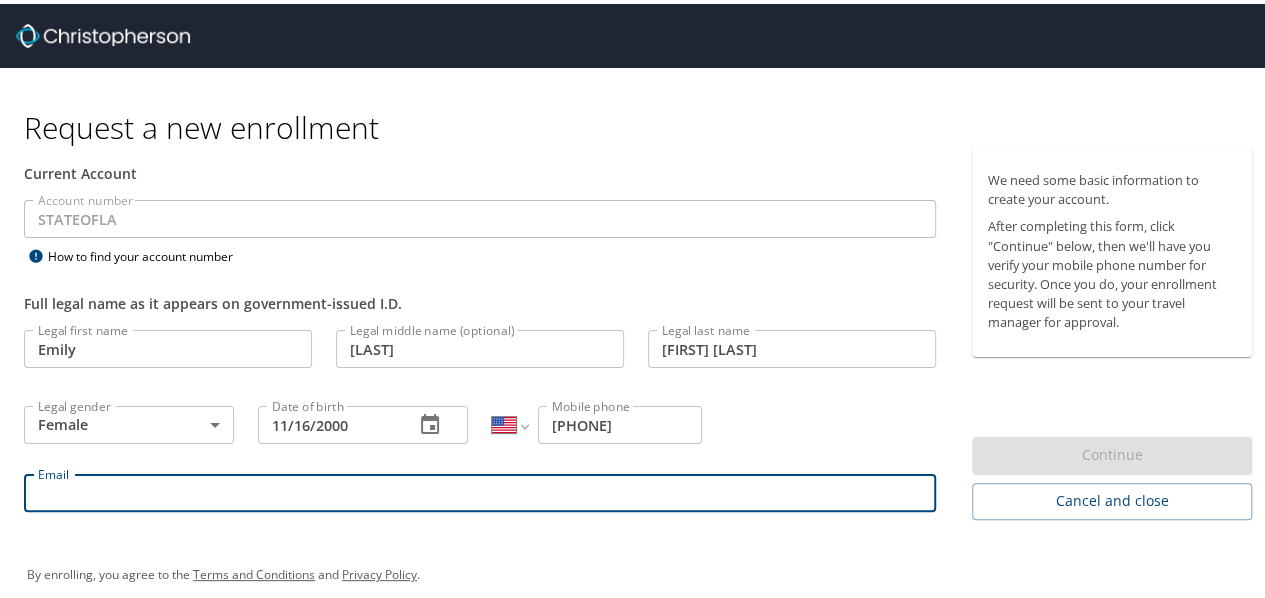 click on "Email" at bounding box center (480, 489) 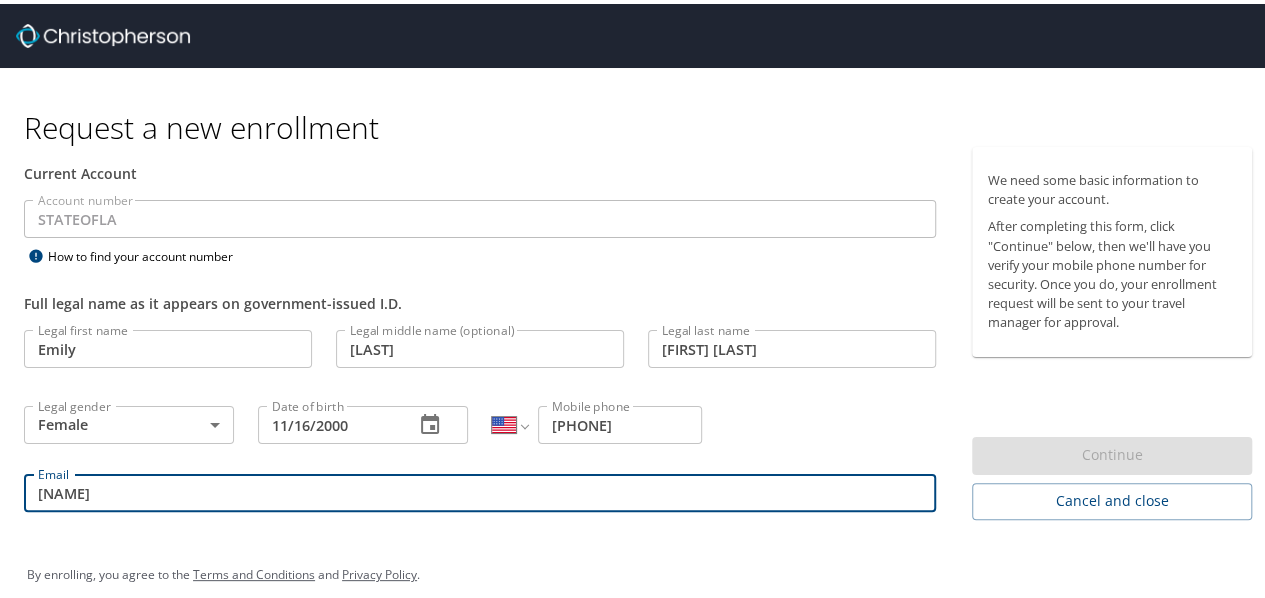 type on "eseigh@lsuhsc.edu" 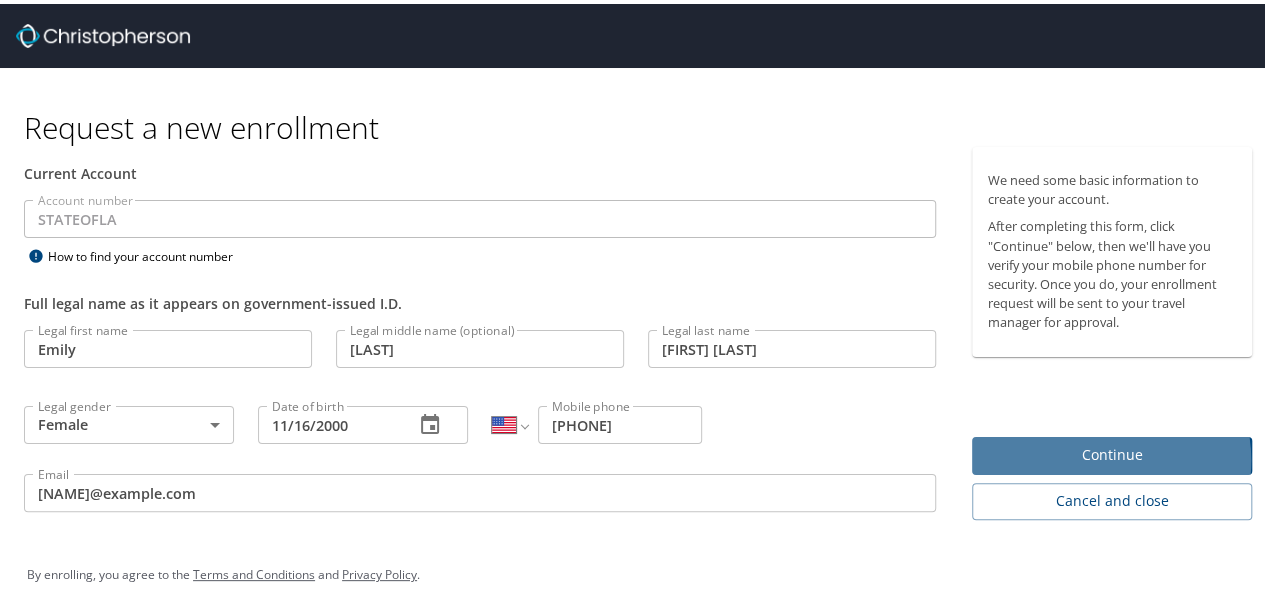 click on "Continue" at bounding box center [1112, 451] 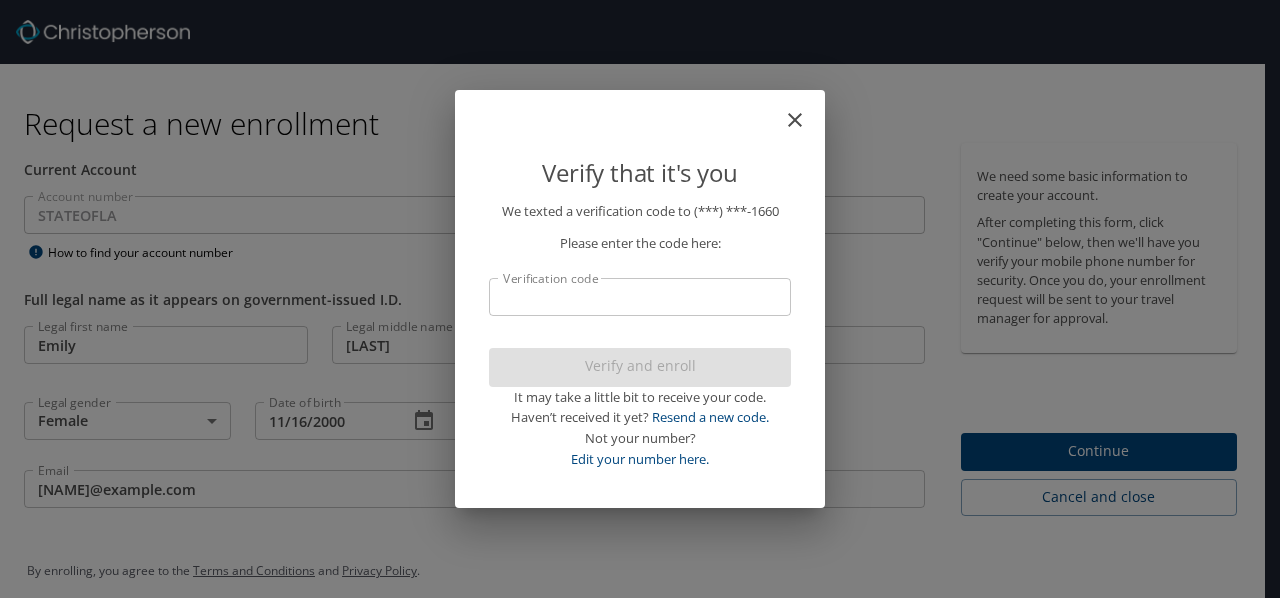 click on "Verification code" at bounding box center [640, 297] 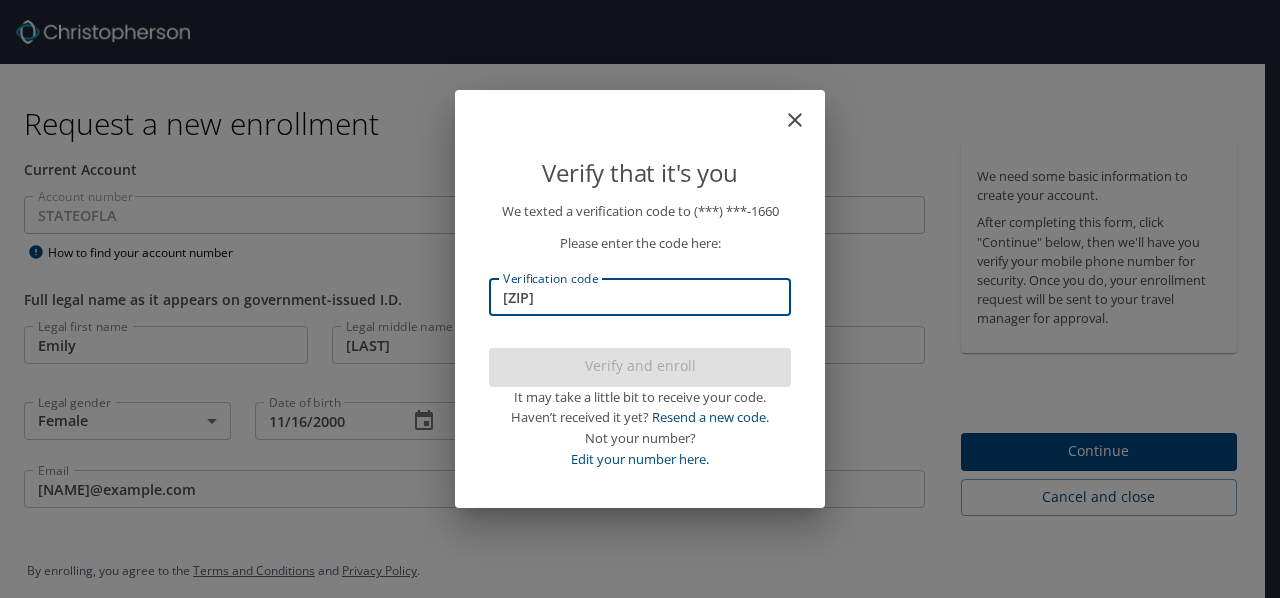 type on "654081" 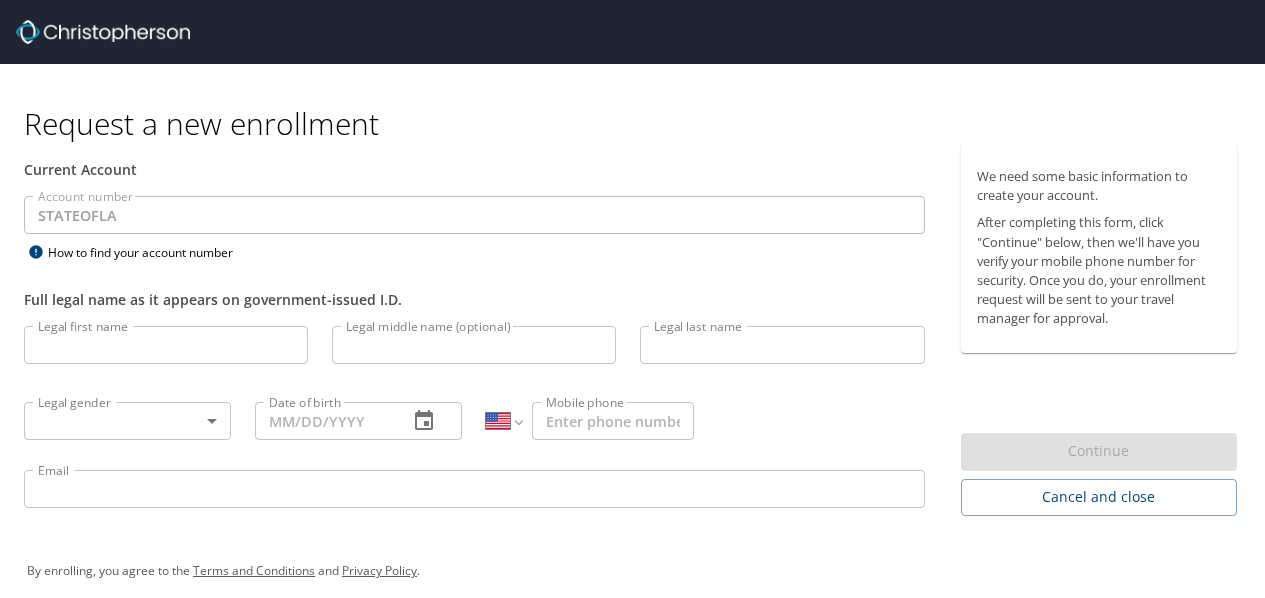 select on "US" 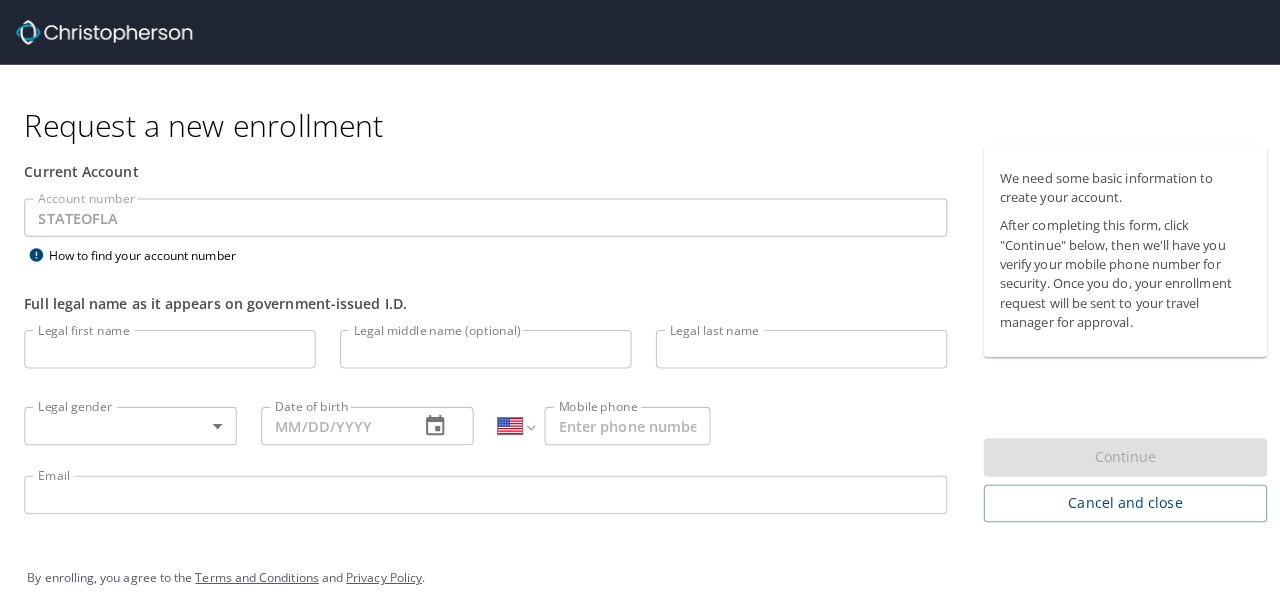 scroll, scrollTop: 17, scrollLeft: 0, axis: vertical 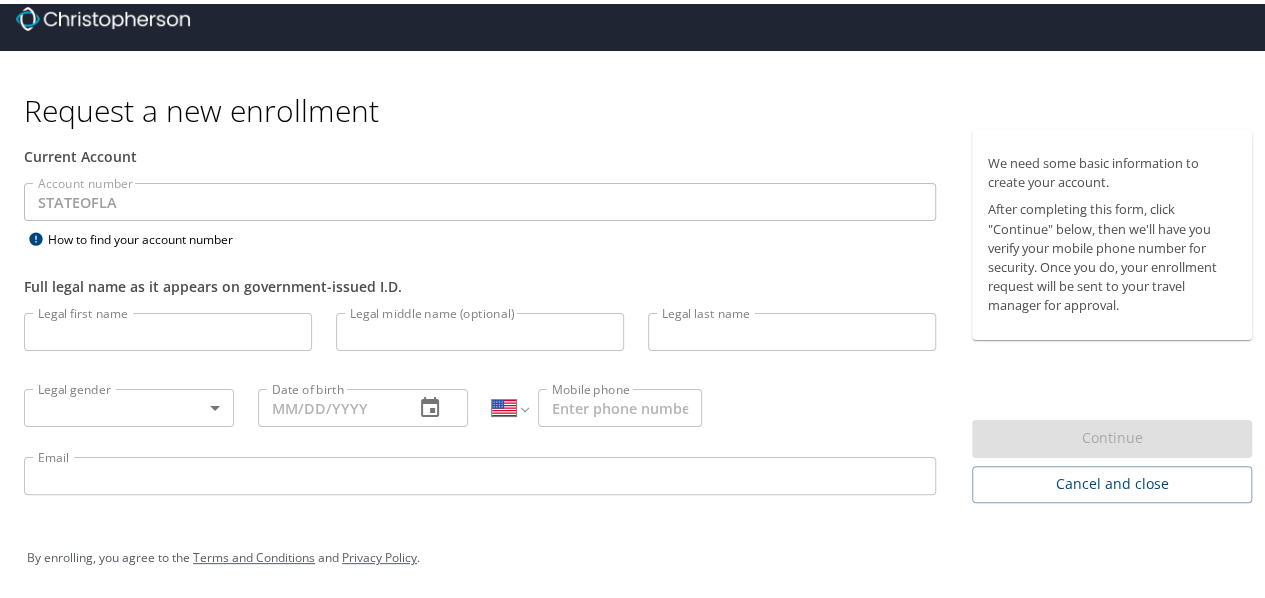click on "Legal first name" at bounding box center (168, 328) 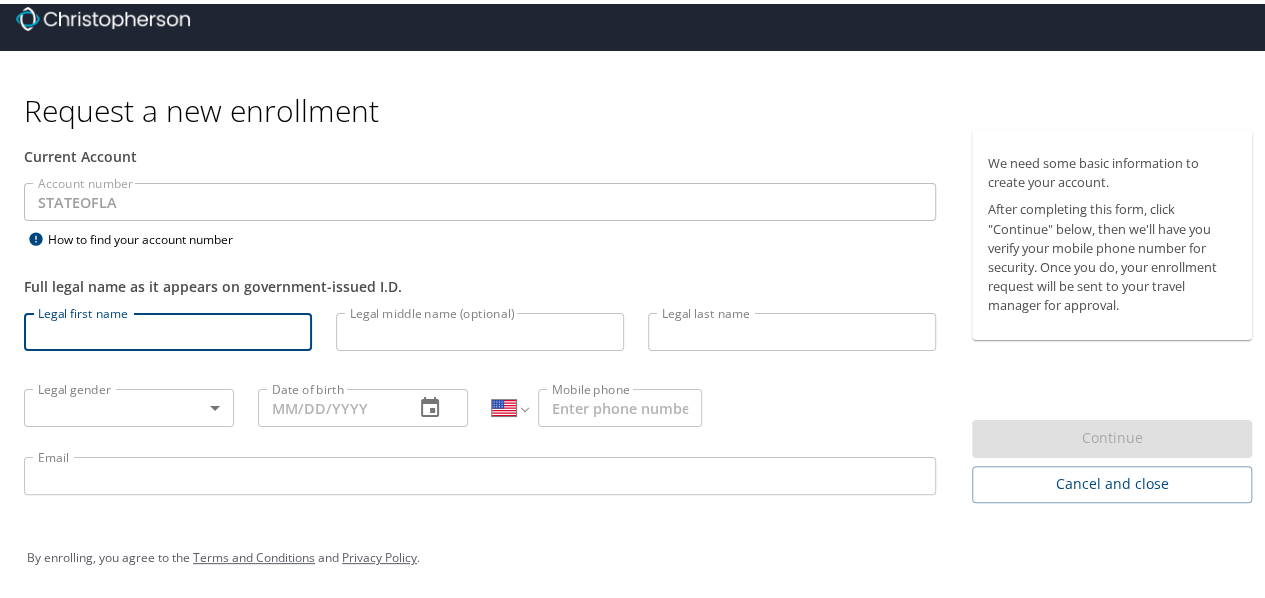 type on "Emily" 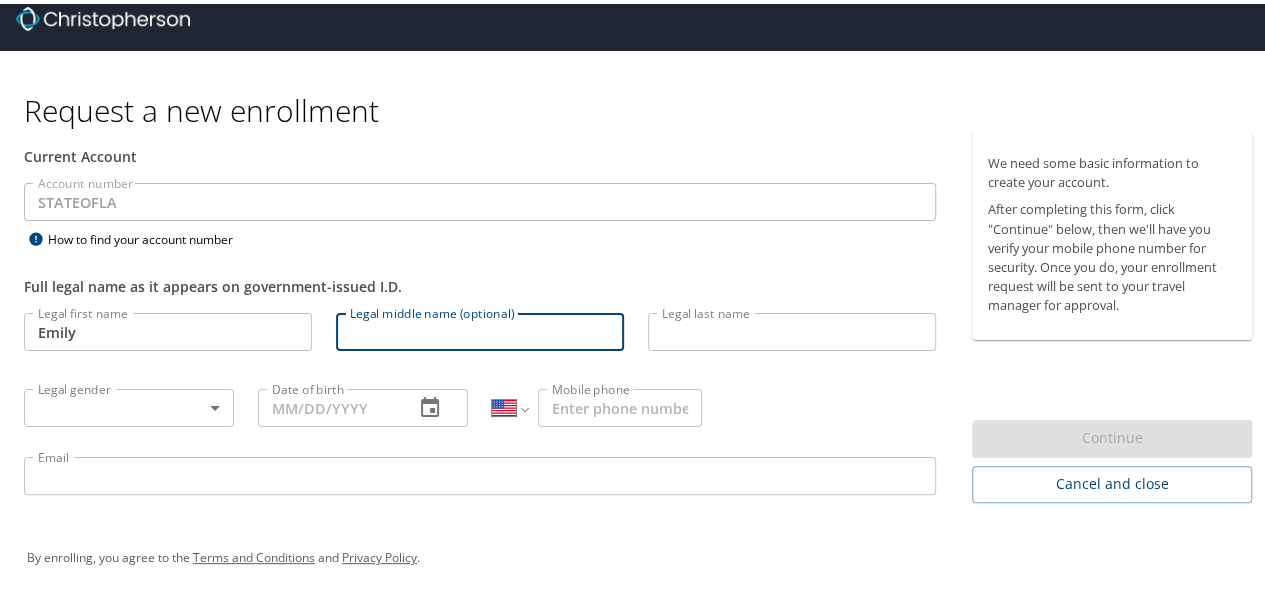 click on "Legal middle name (optional)" at bounding box center (480, 328) 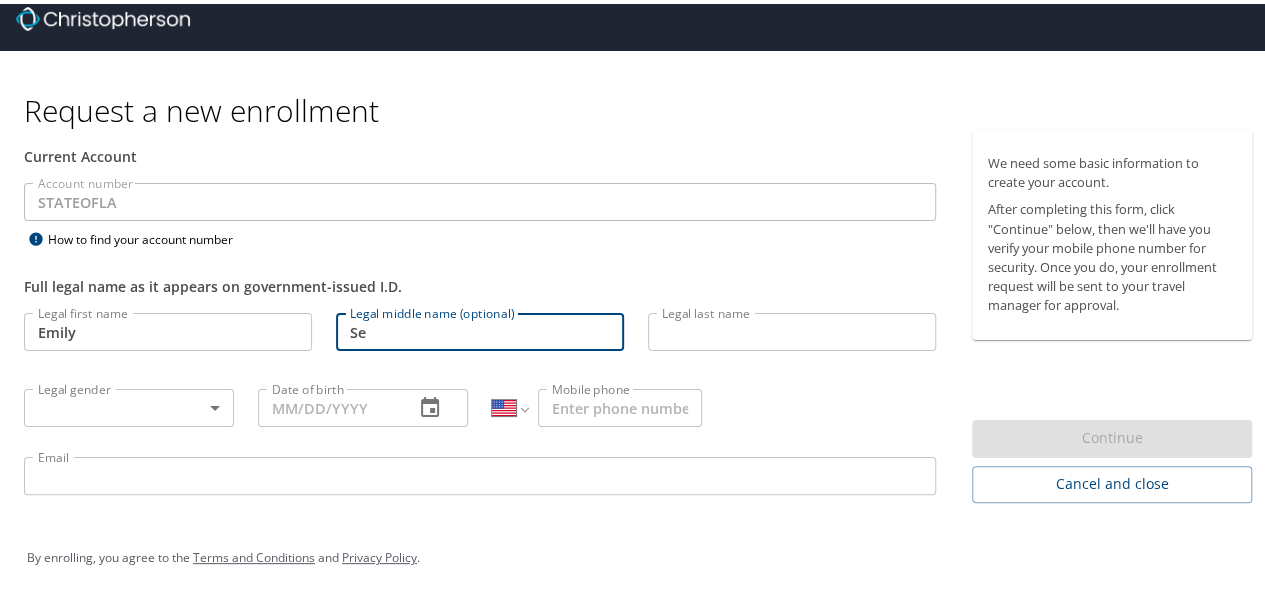 type on "S" 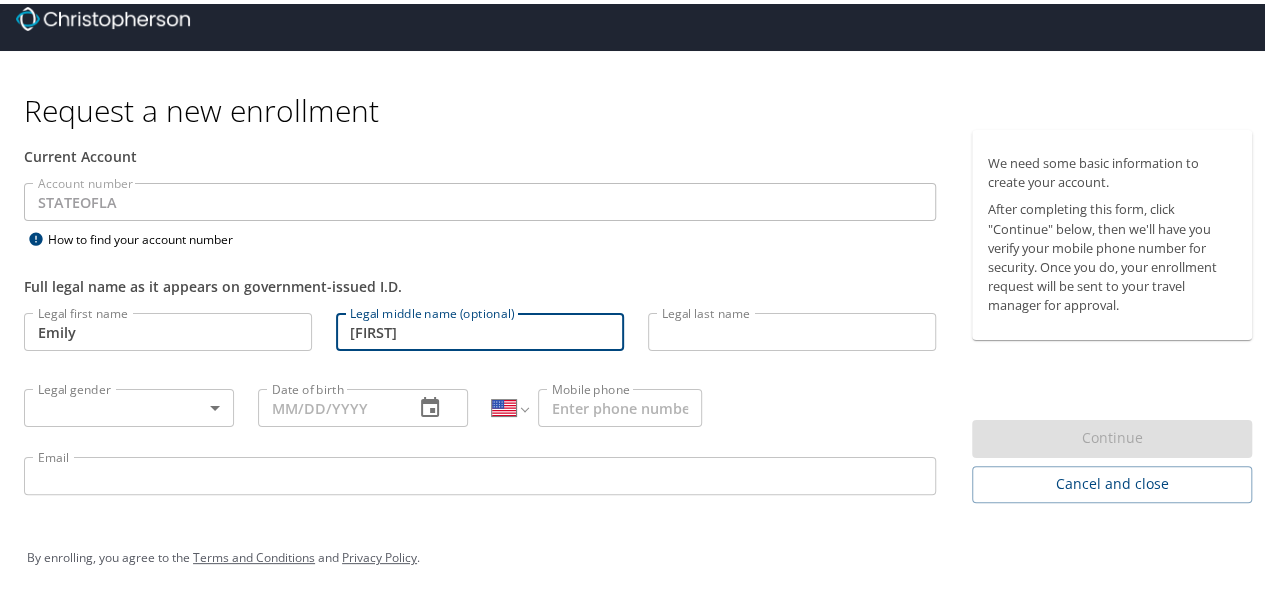 type on "[FIRST]" 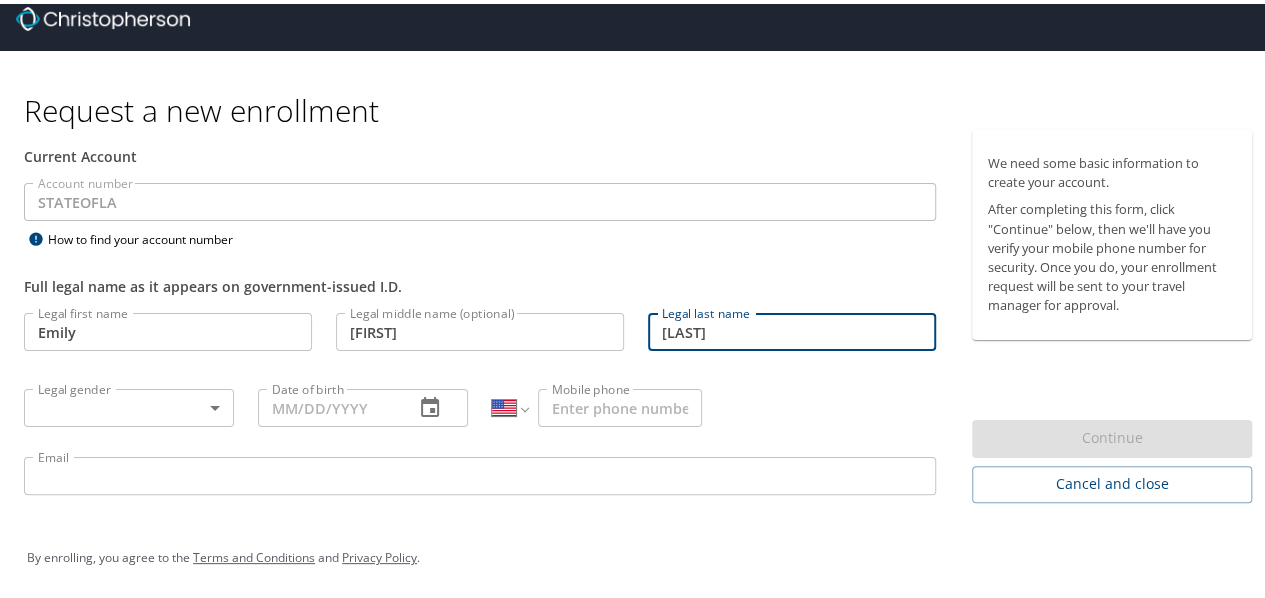 type on "[FIRST] [LAST]" 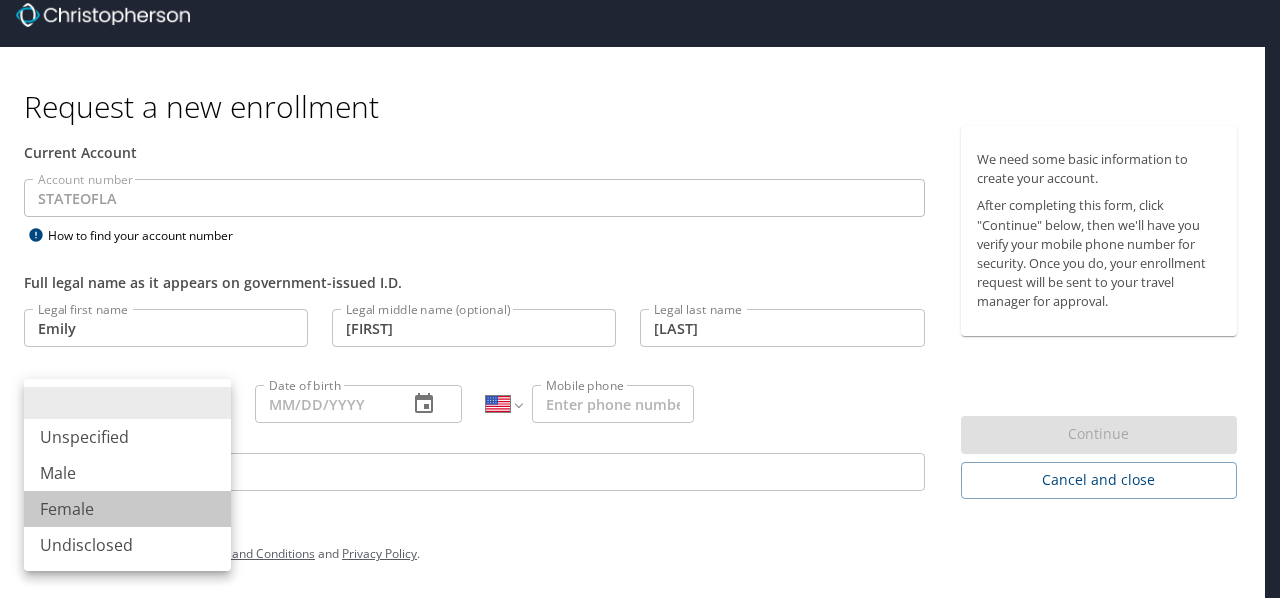click on "Female" at bounding box center (127, 509) 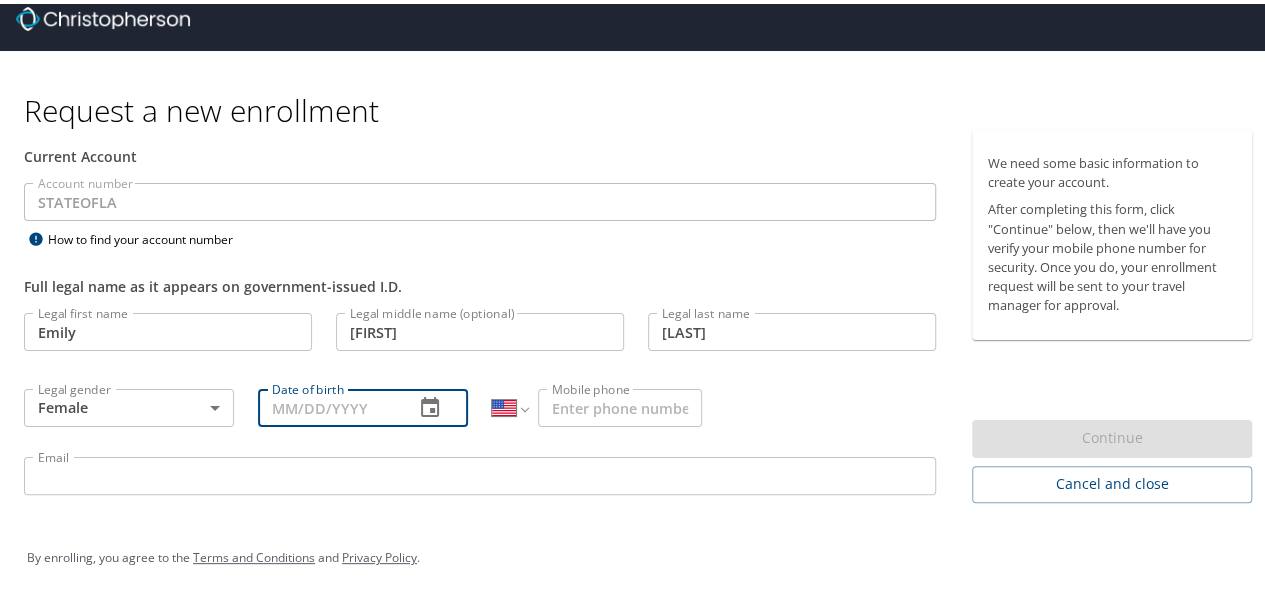 click on "Date of birth" at bounding box center (328, 404) 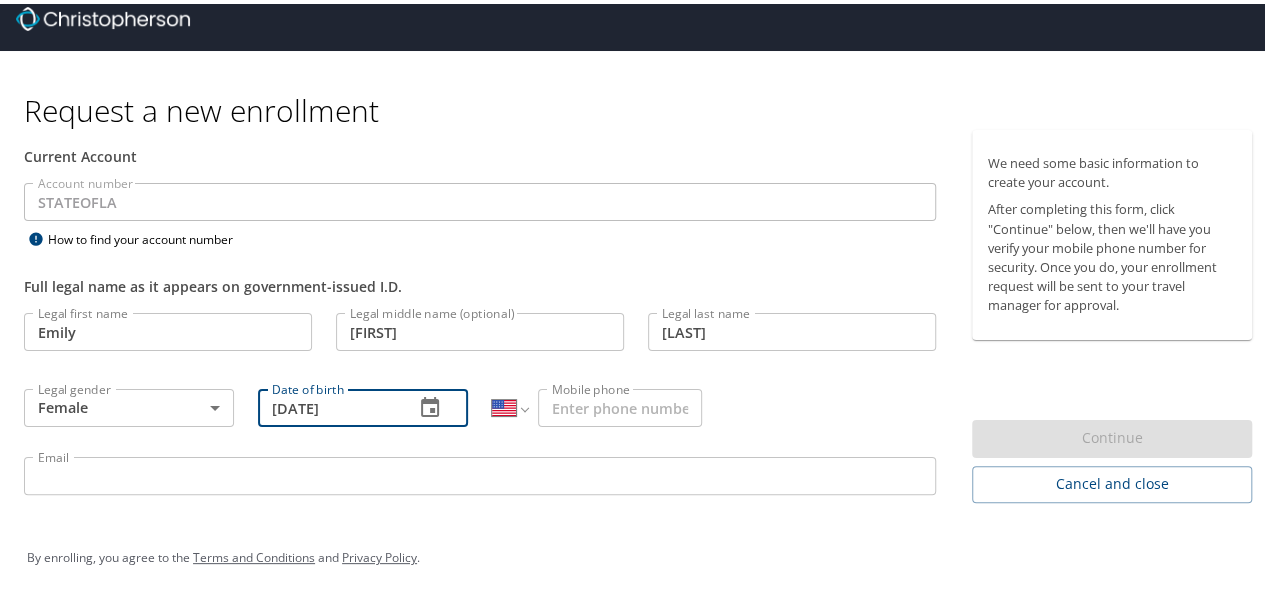 type on "11/16/2000" 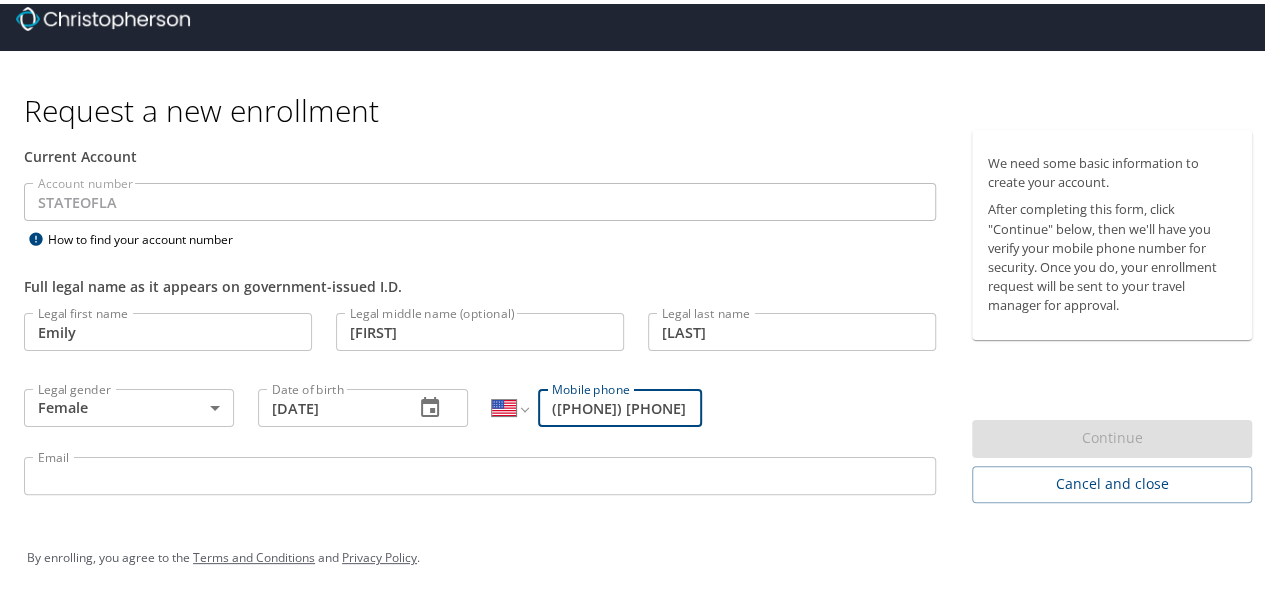 type on "[PHONE]" 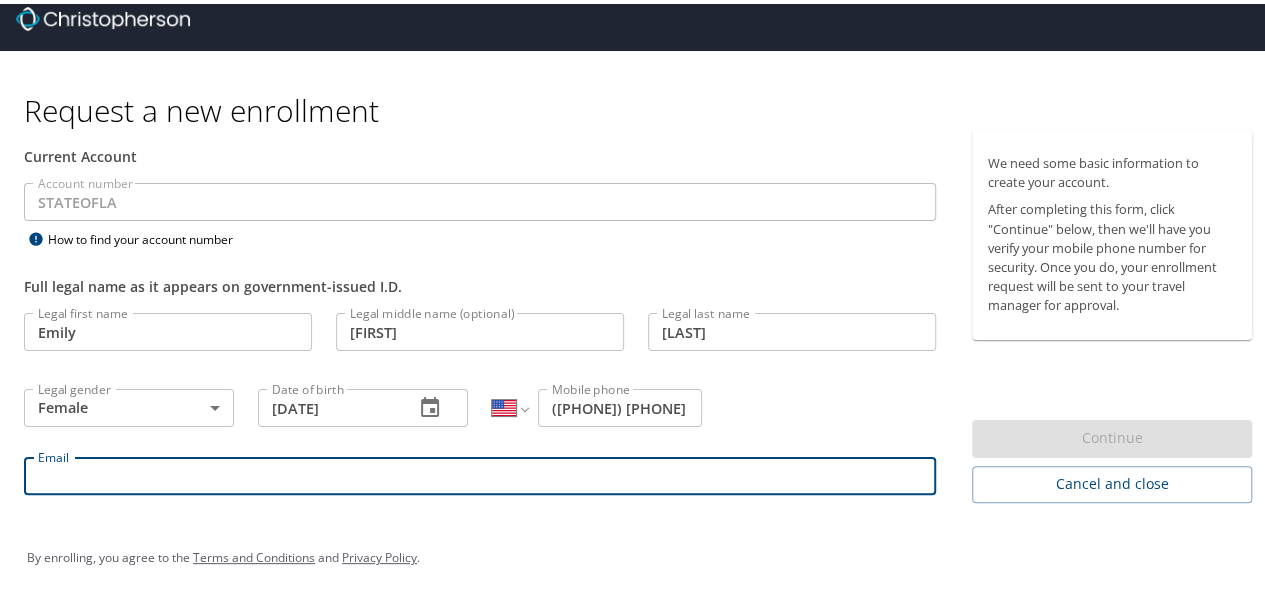 click on "Email" at bounding box center (480, 472) 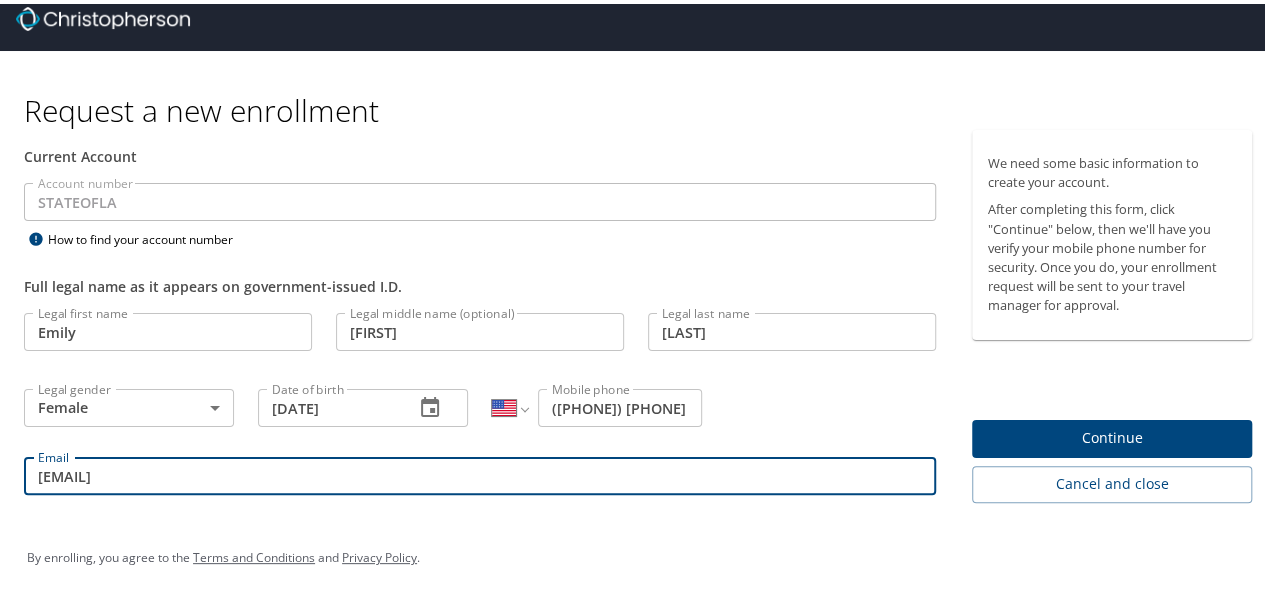 type on "[NAME]@example.com" 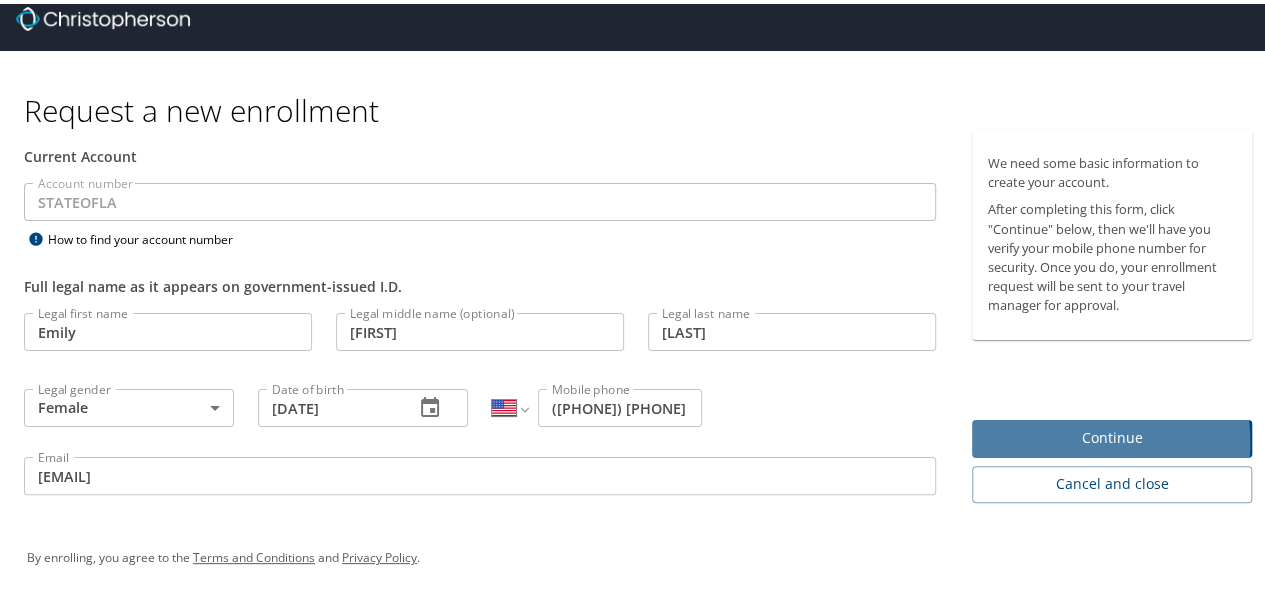 click on "Continue" at bounding box center [1112, 434] 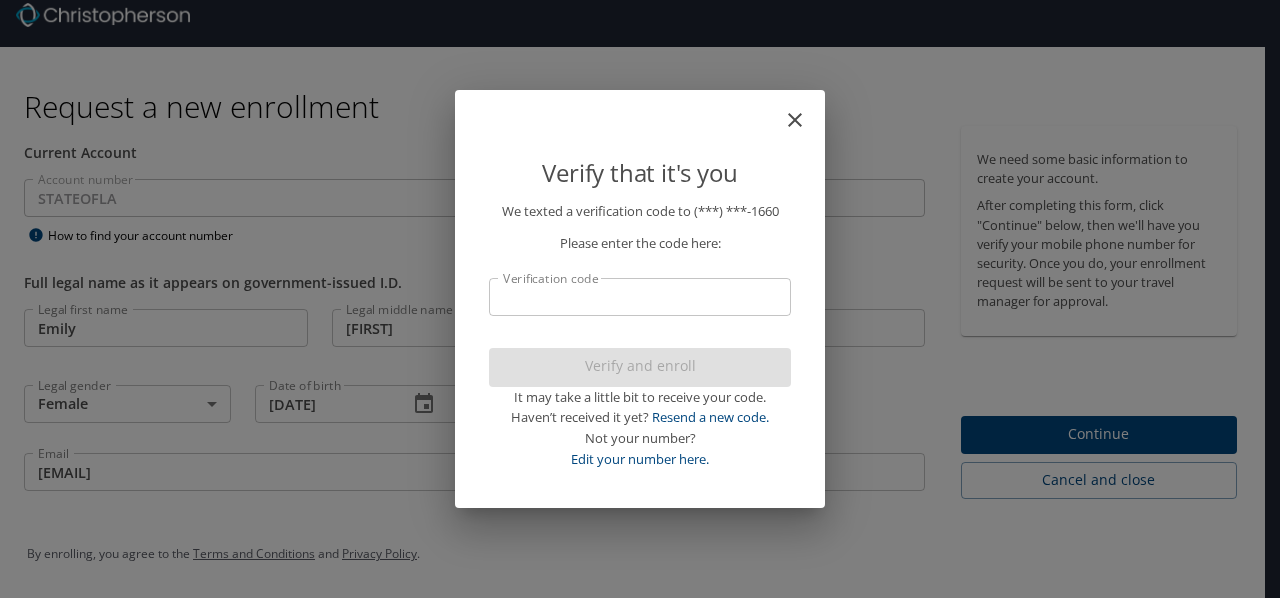 click on "Verification code" at bounding box center (640, 297) 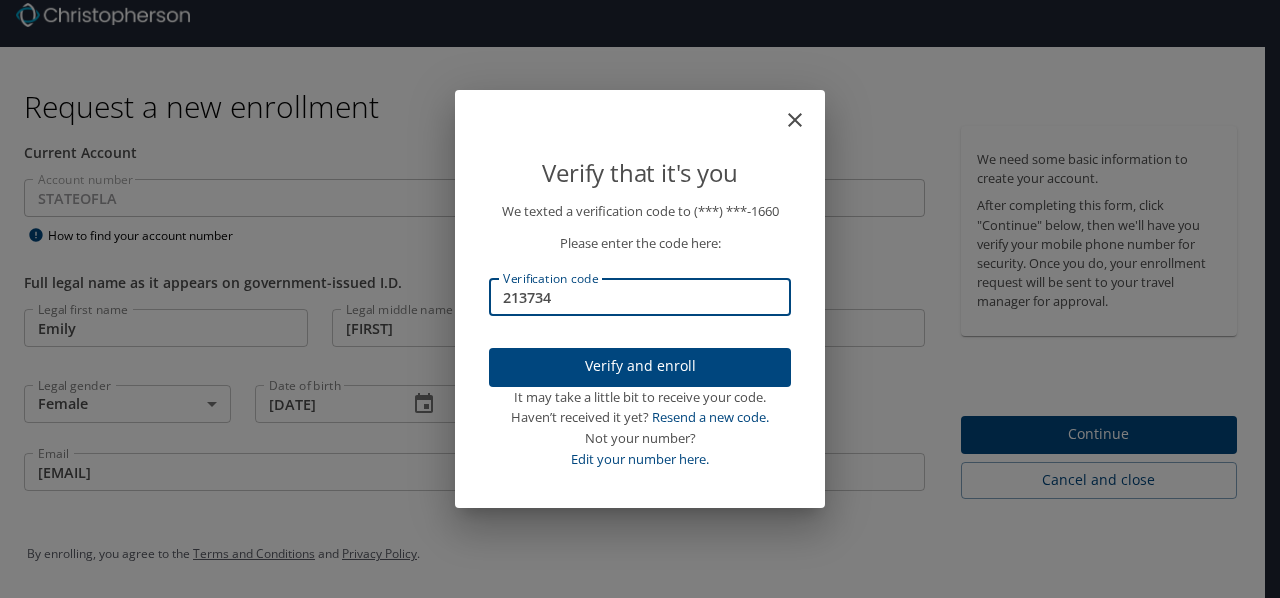 type on "213734" 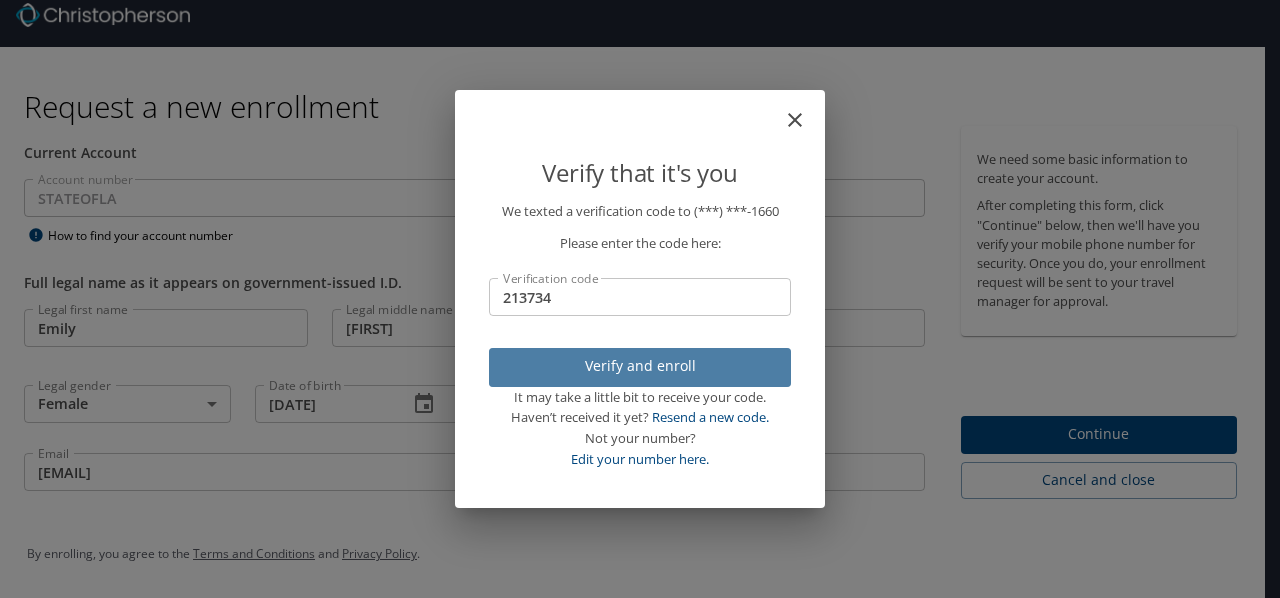 click on "Verify and enroll" at bounding box center (640, 366) 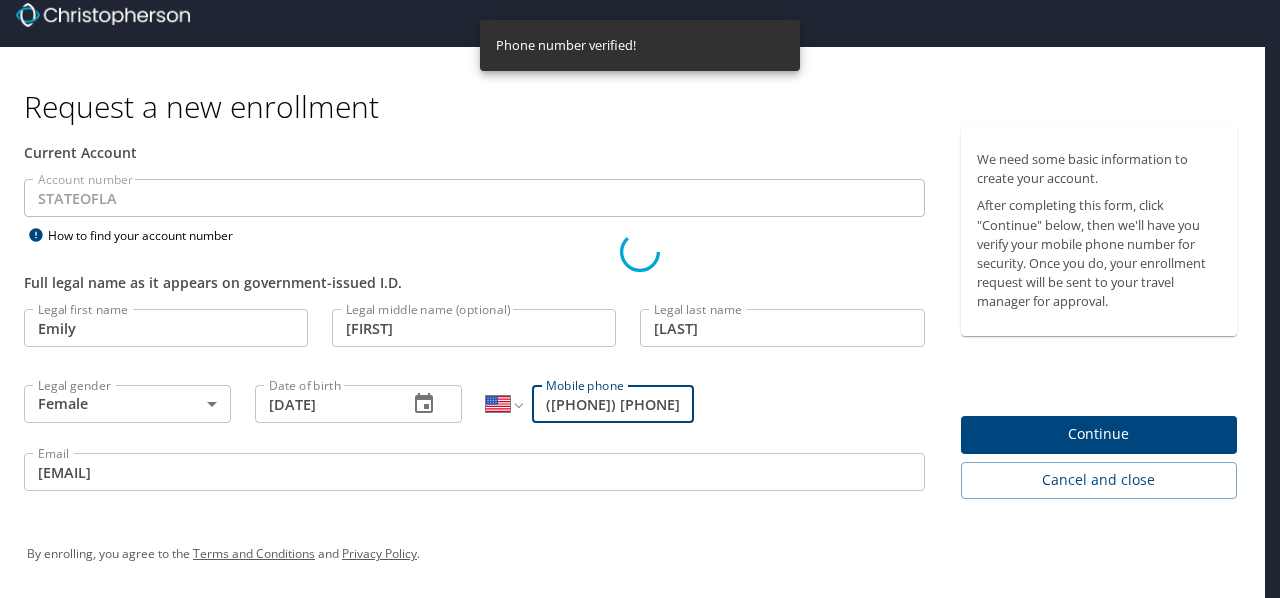 click on "Verify that it's you We texted a verification code to (***) ***- 1660 Please enter the code here: Verification code Verification code Verify and enroll It may take a little bit to receive your code. Haven’t received it yet?   Resend a new code. Not your number? Edit your number here." at bounding box center [640, 299] 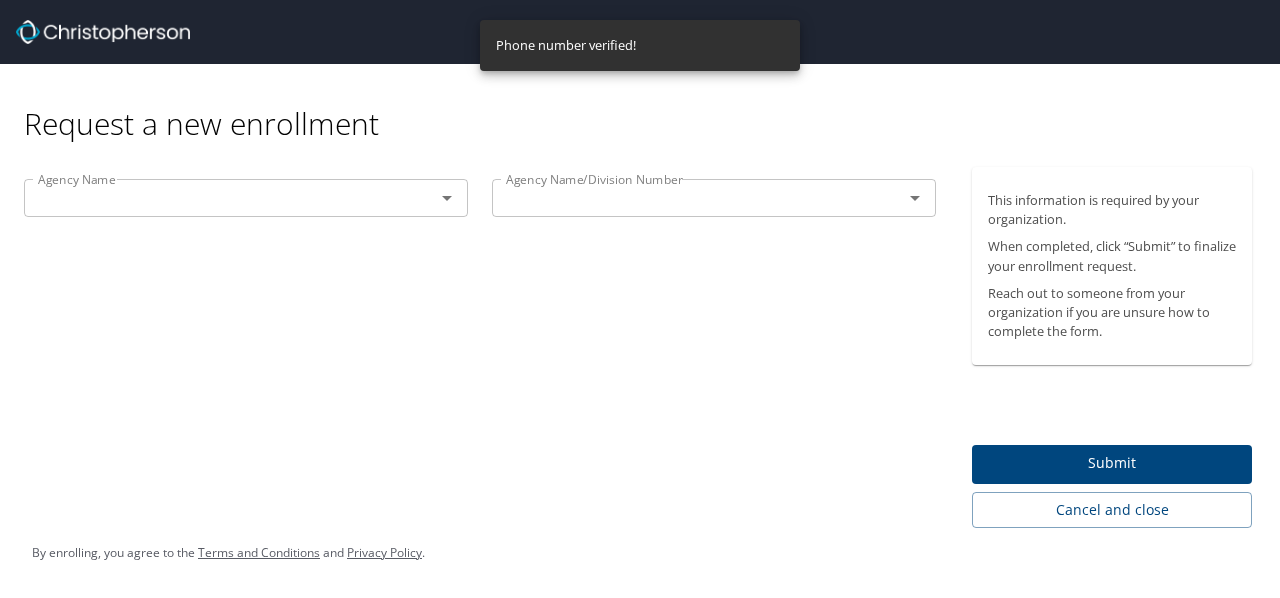 scroll, scrollTop: 0, scrollLeft: 0, axis: both 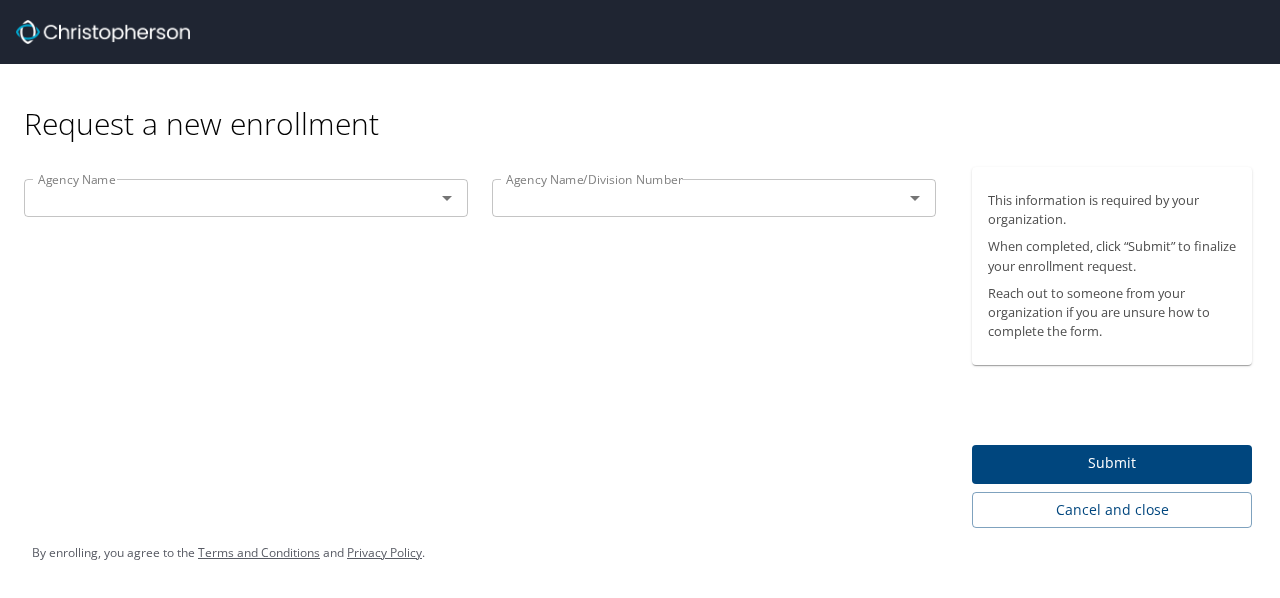 click 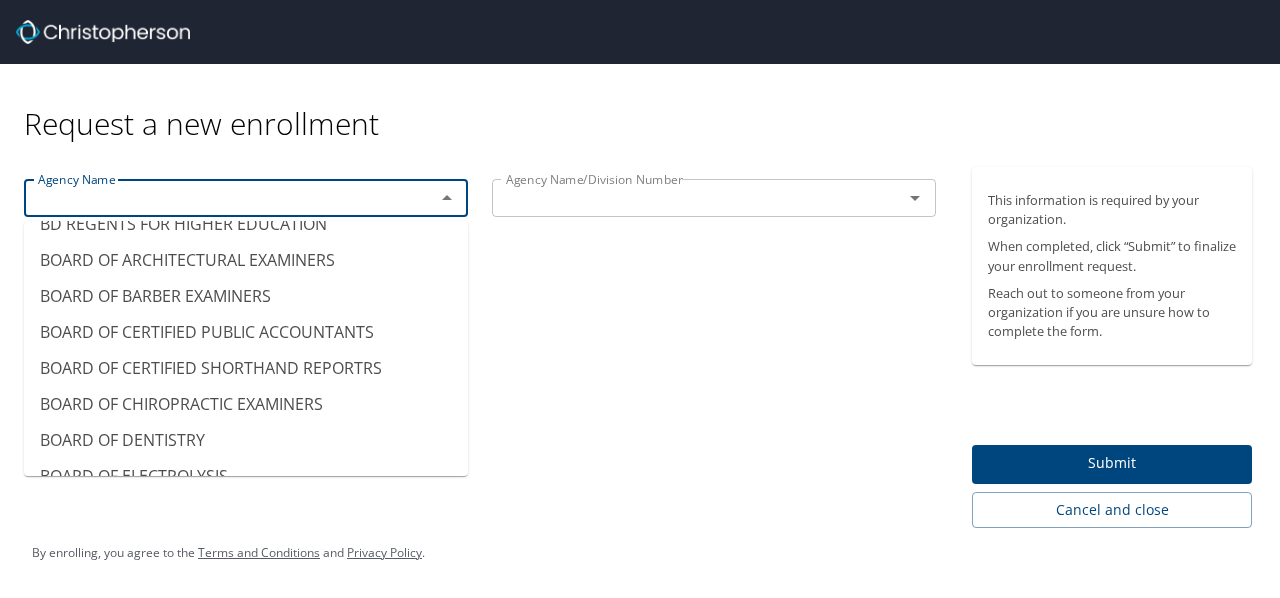 scroll, scrollTop: 276, scrollLeft: 0, axis: vertical 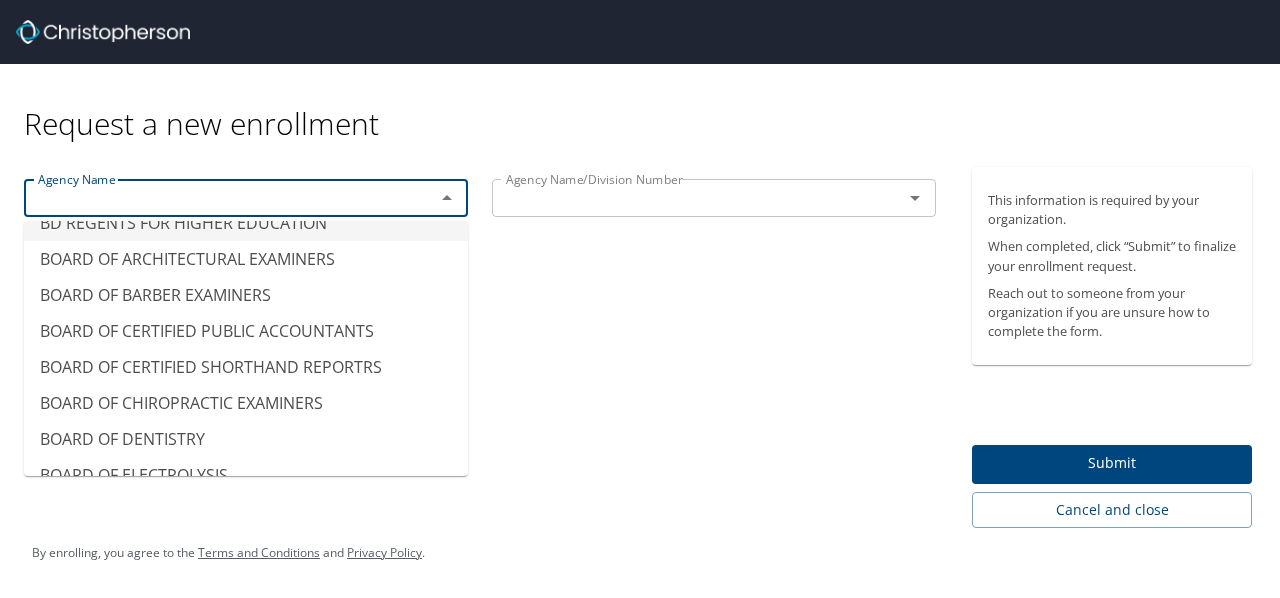 click at bounding box center (216, 198) 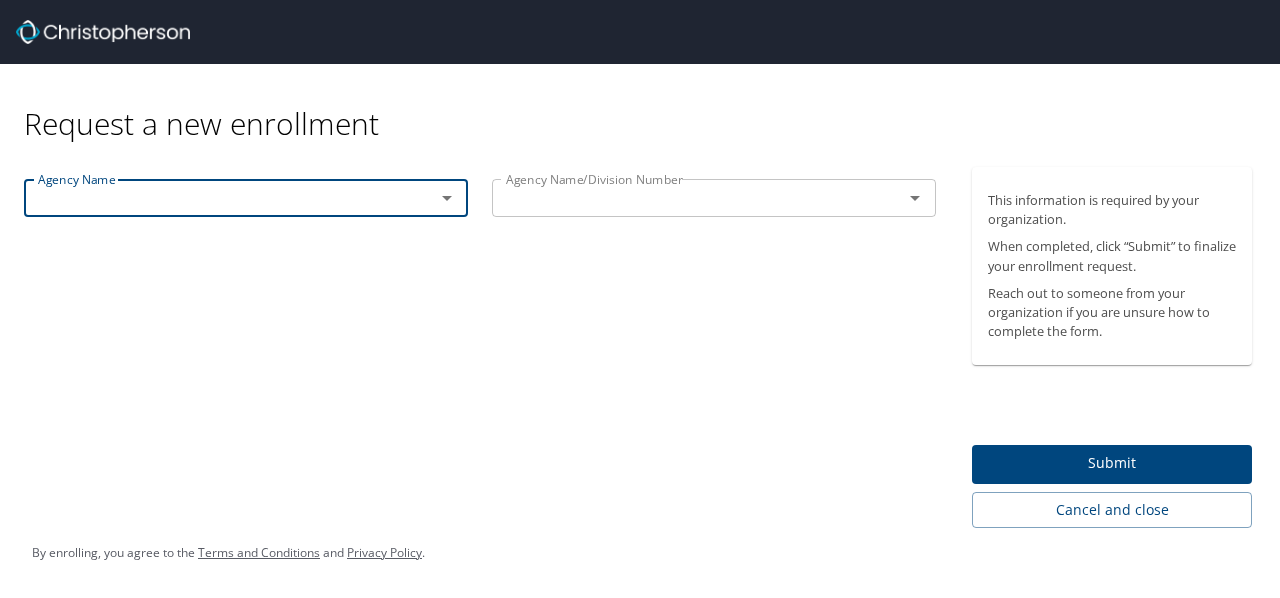 click at bounding box center [433, 198] 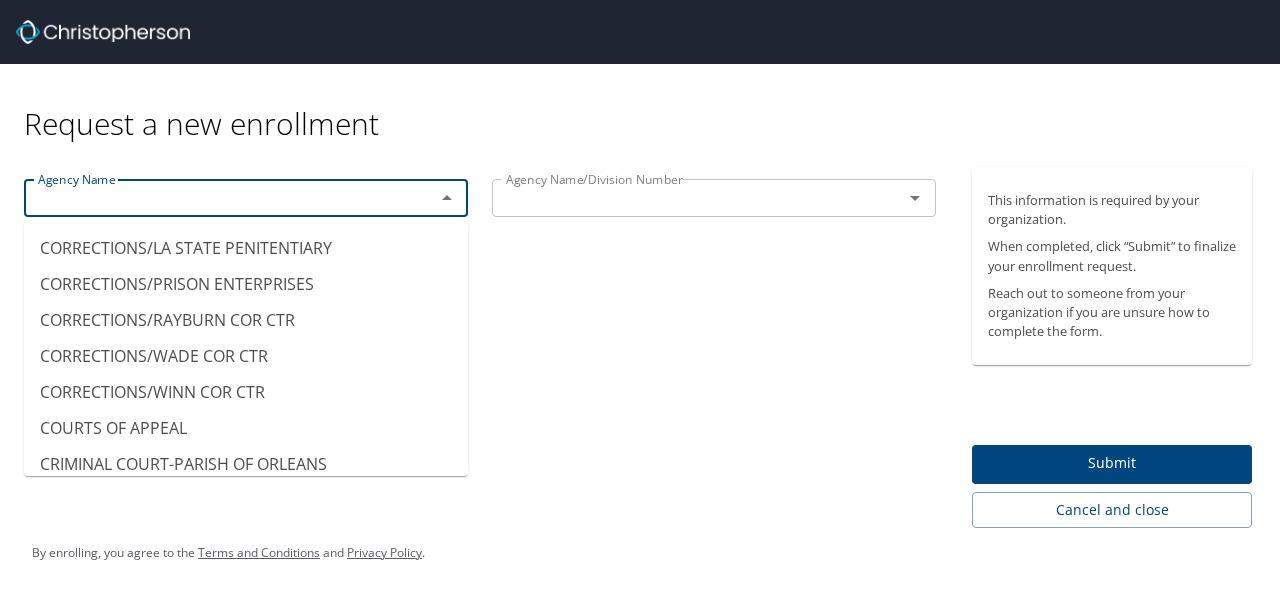 scroll, scrollTop: 2316, scrollLeft: 0, axis: vertical 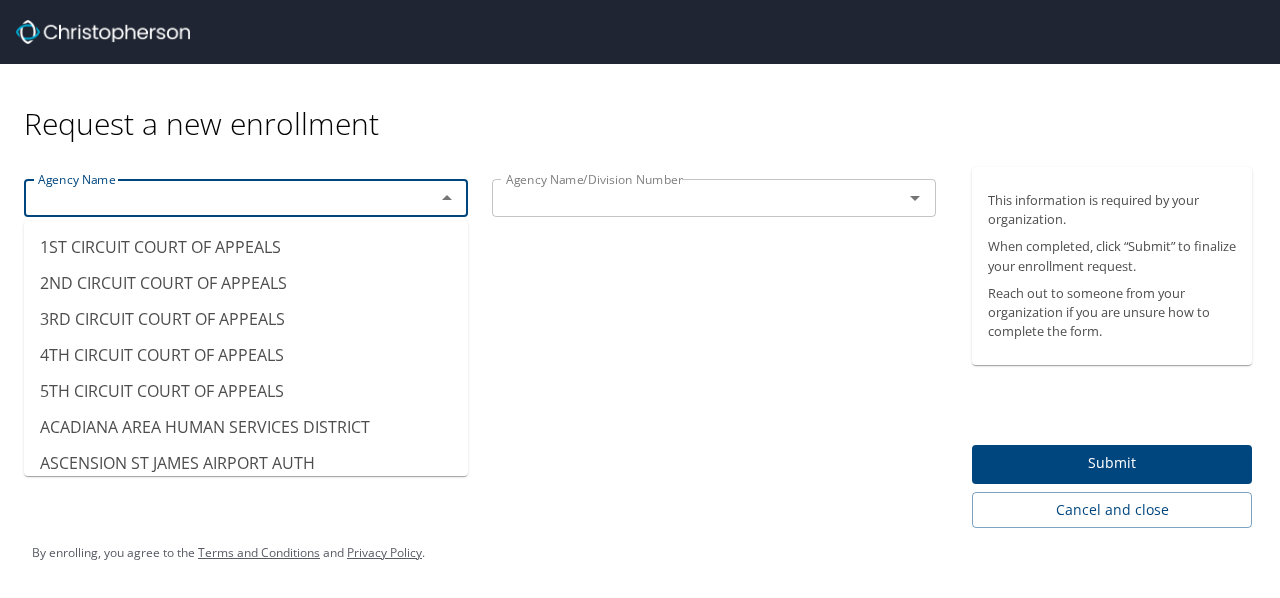 click at bounding box center (684, 198) 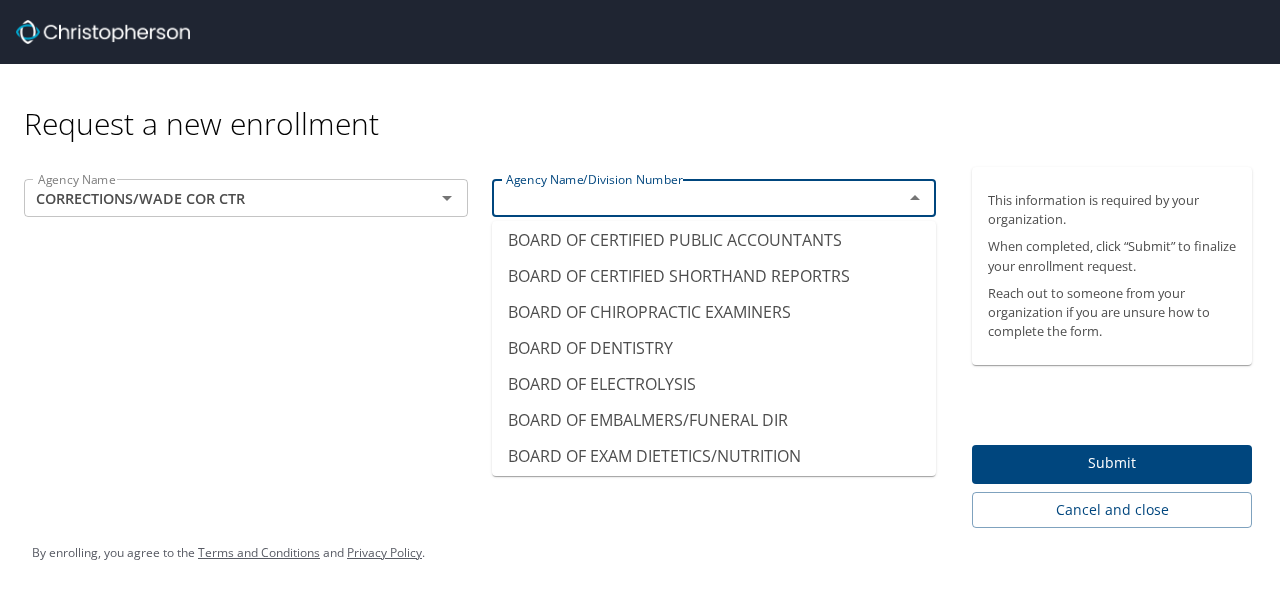scroll, scrollTop: 380, scrollLeft: 0, axis: vertical 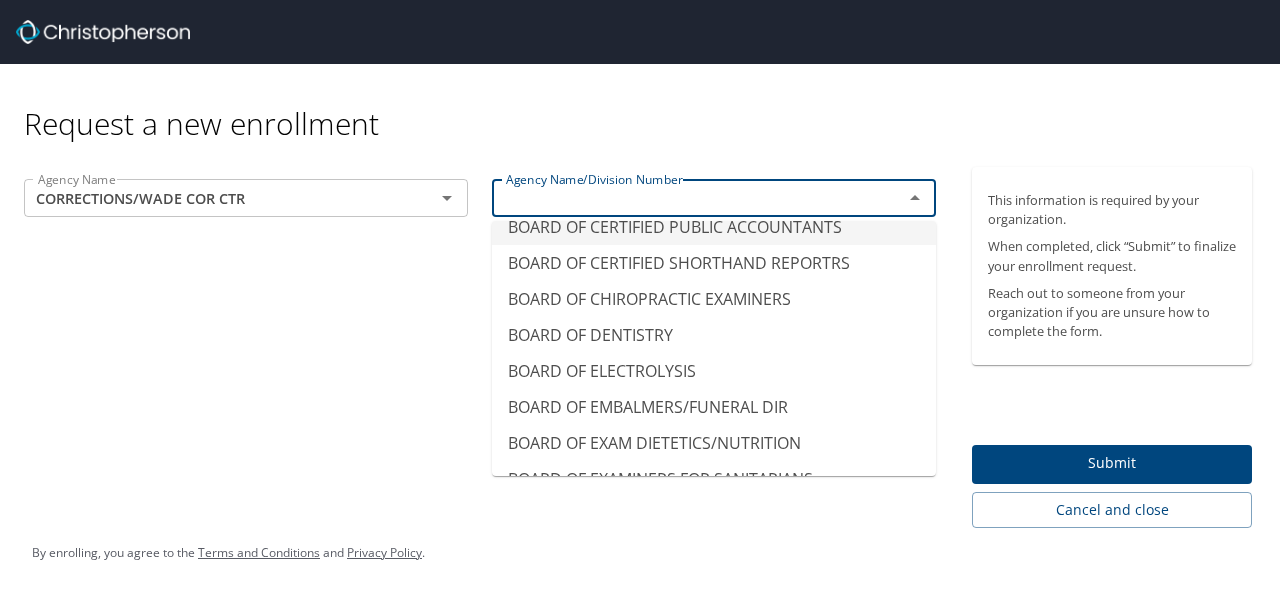 click 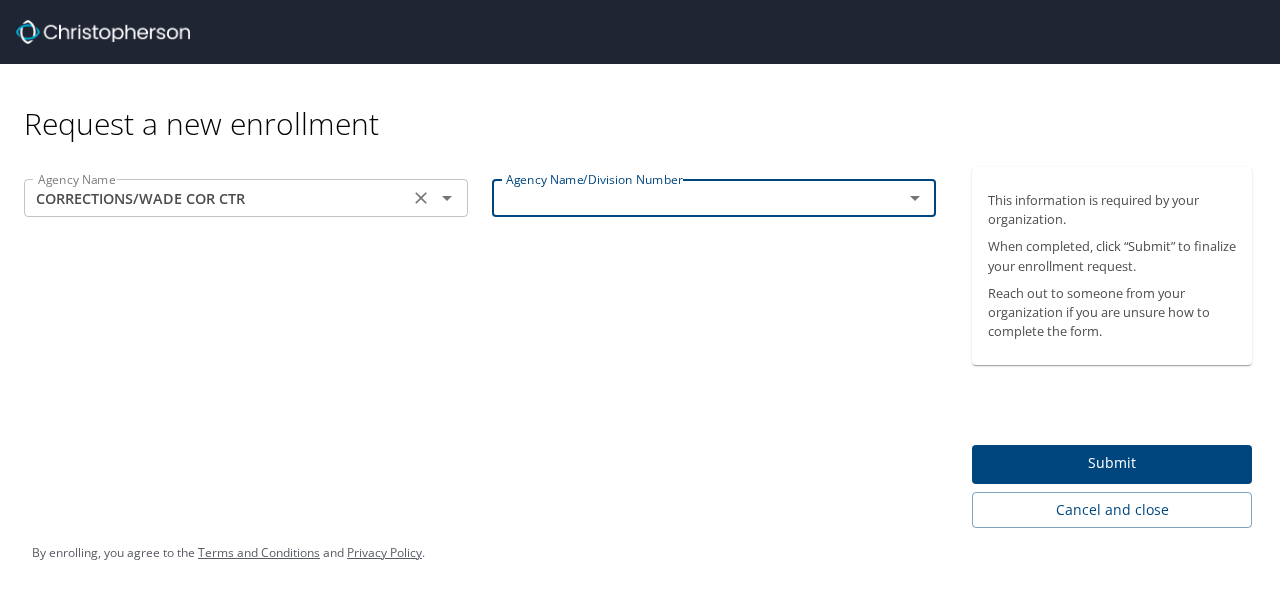 click 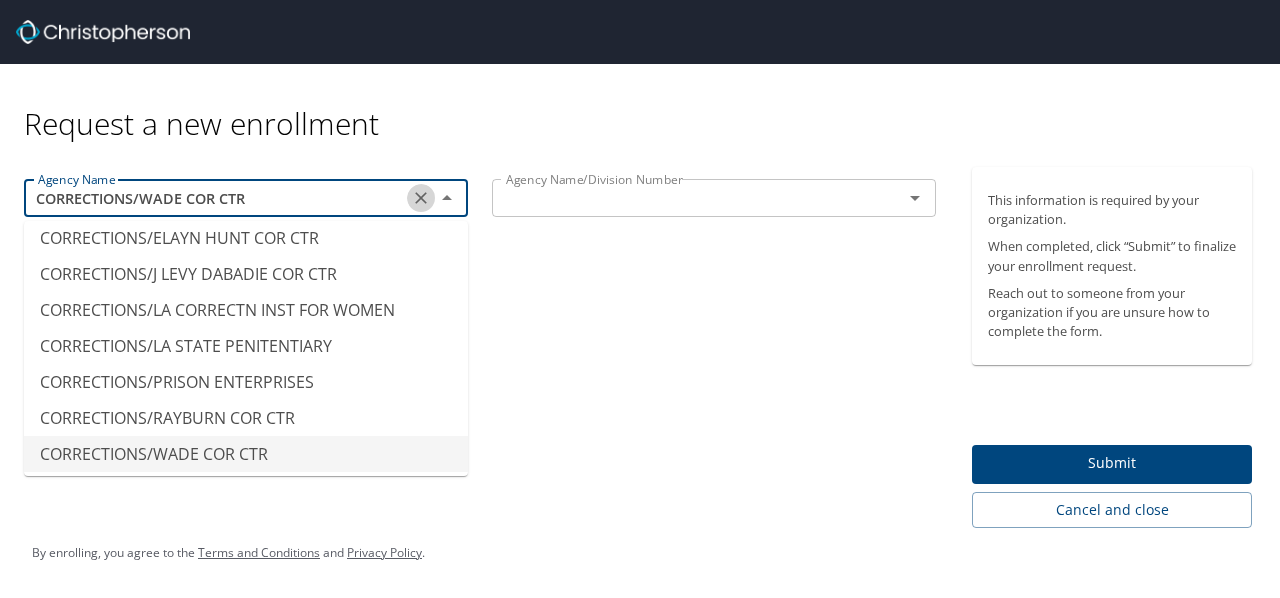 click 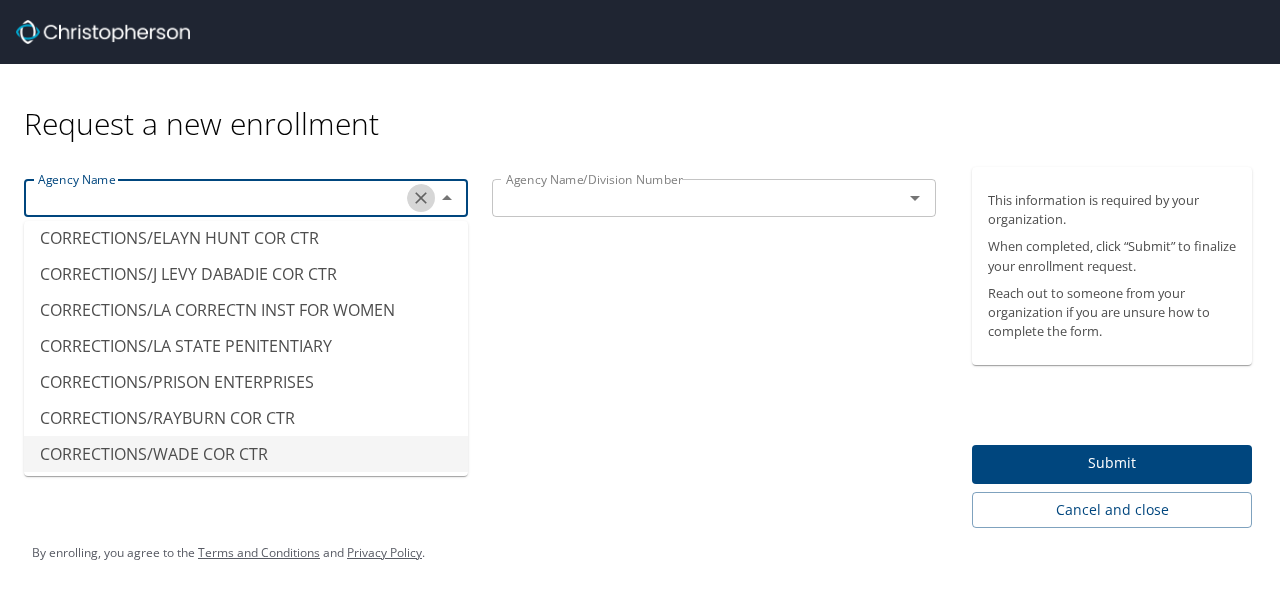 scroll, scrollTop: 12, scrollLeft: 0, axis: vertical 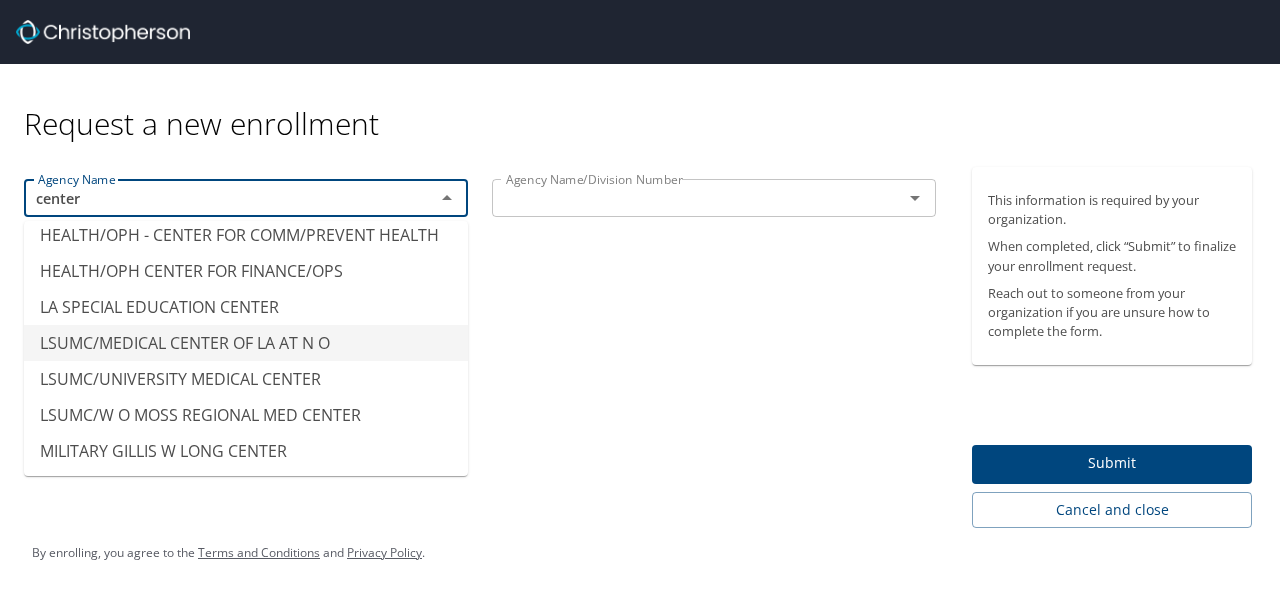 click on "LSUMC/MEDICAL CENTER OF LA AT N O" at bounding box center [246, 343] 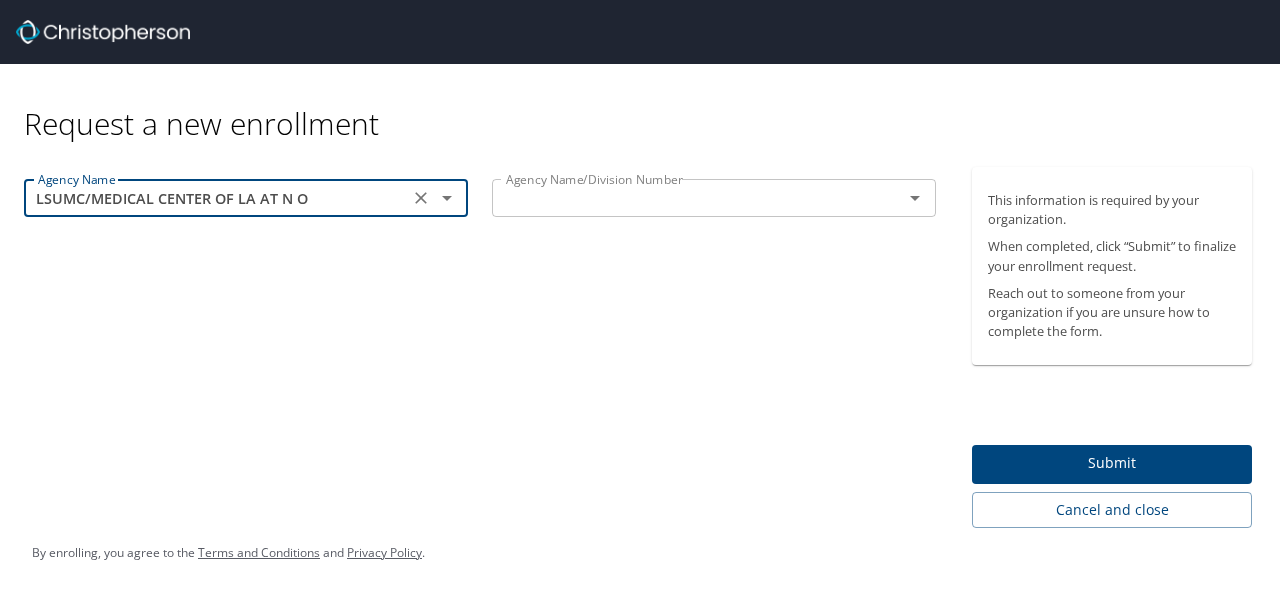 click 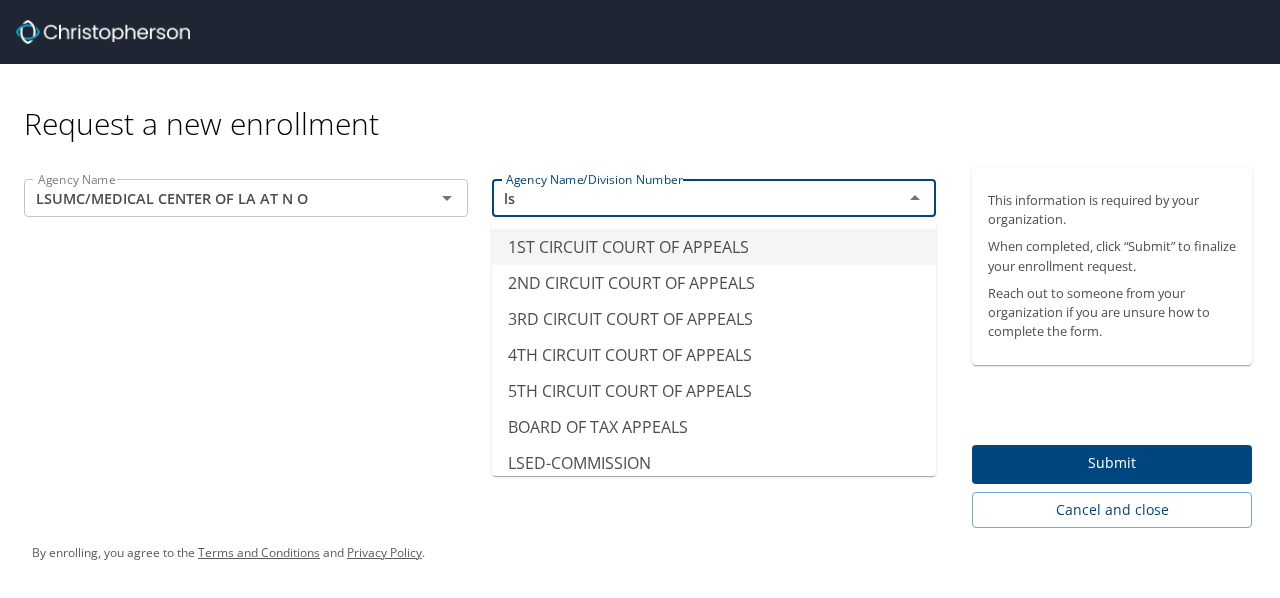type on "l" 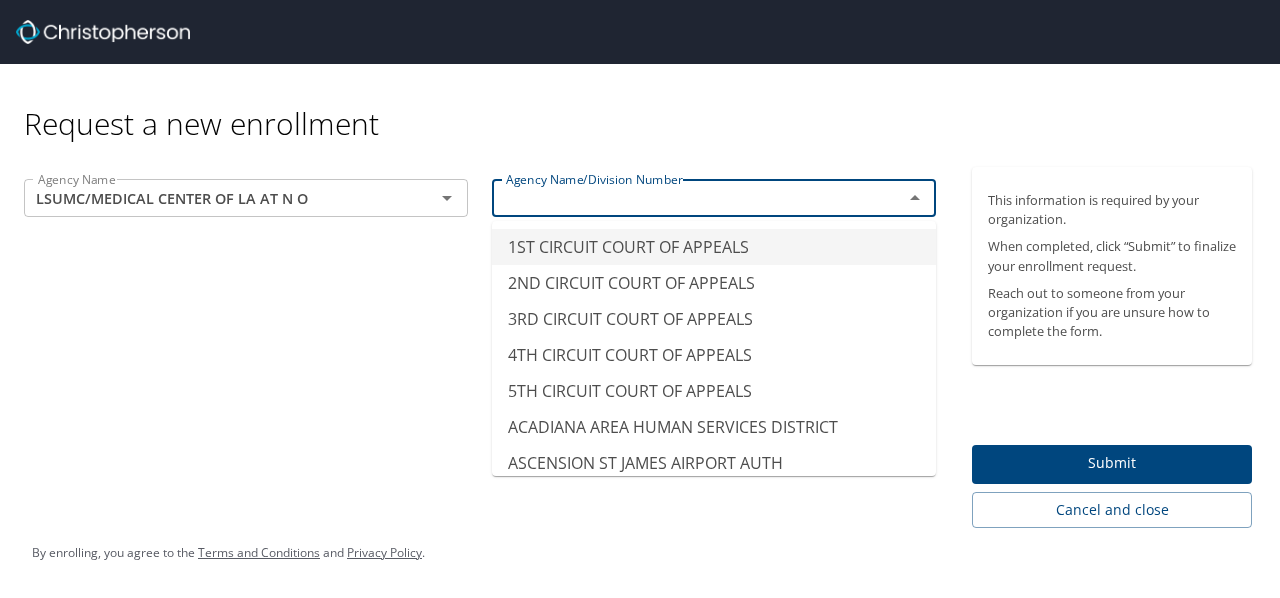 click on "Agency Name   LSUMC/MEDICAL CENTER OF LA AT N O Agency Name   Agency Name/Division Number   Agency Name/Division Number" at bounding box center [480, 347] 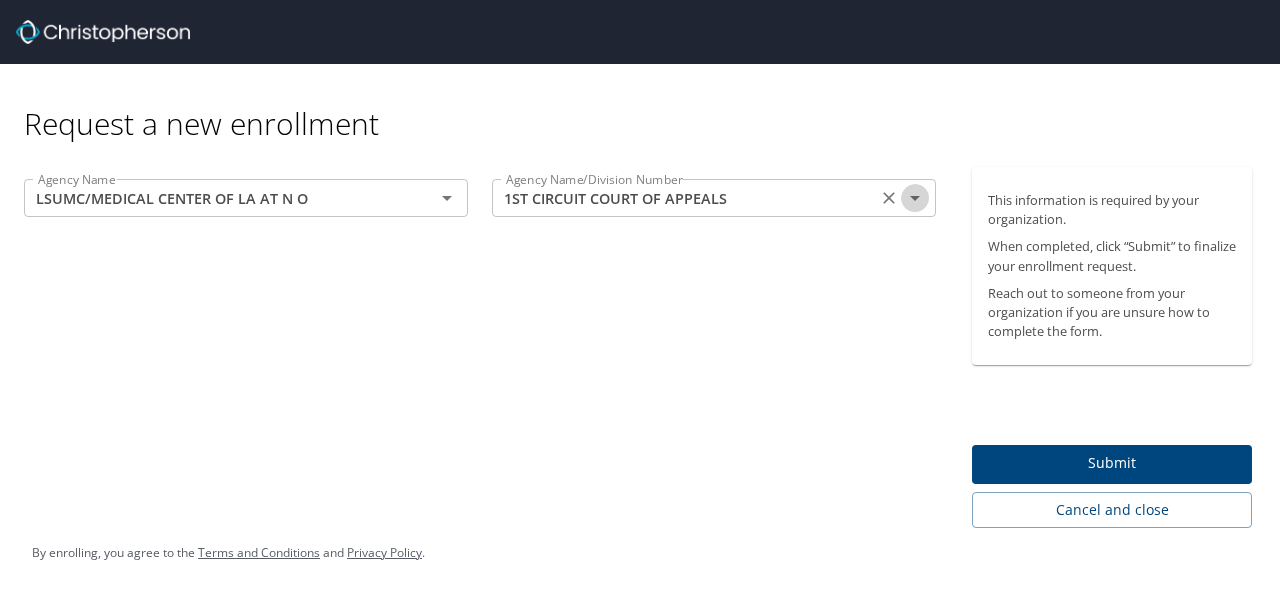 click 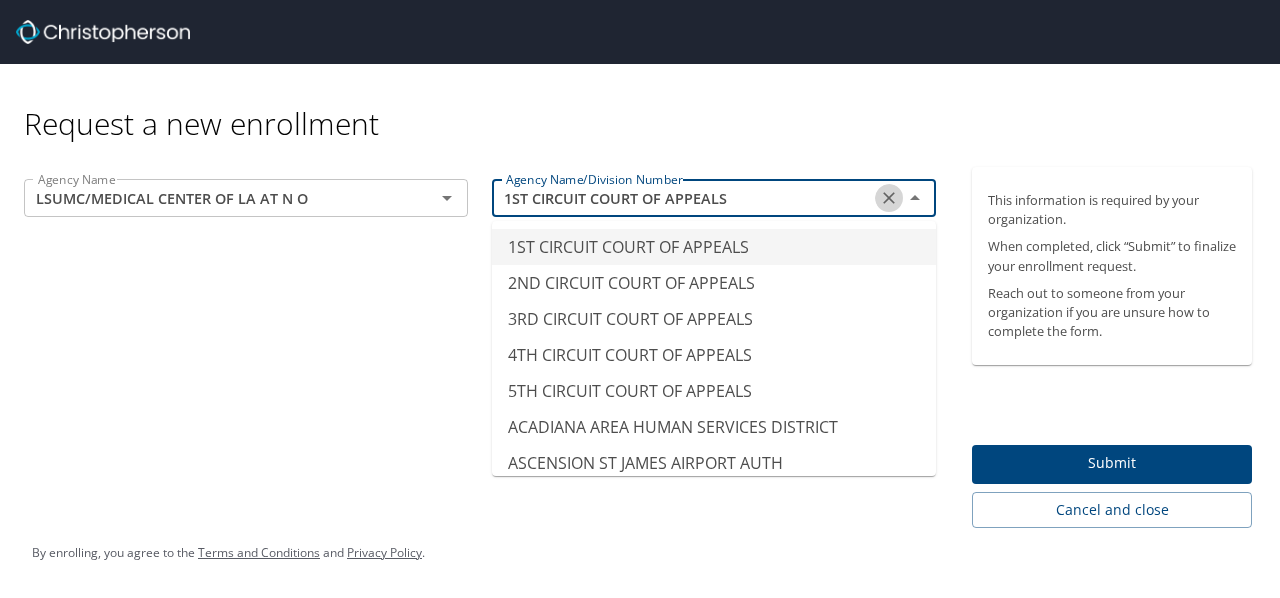 click 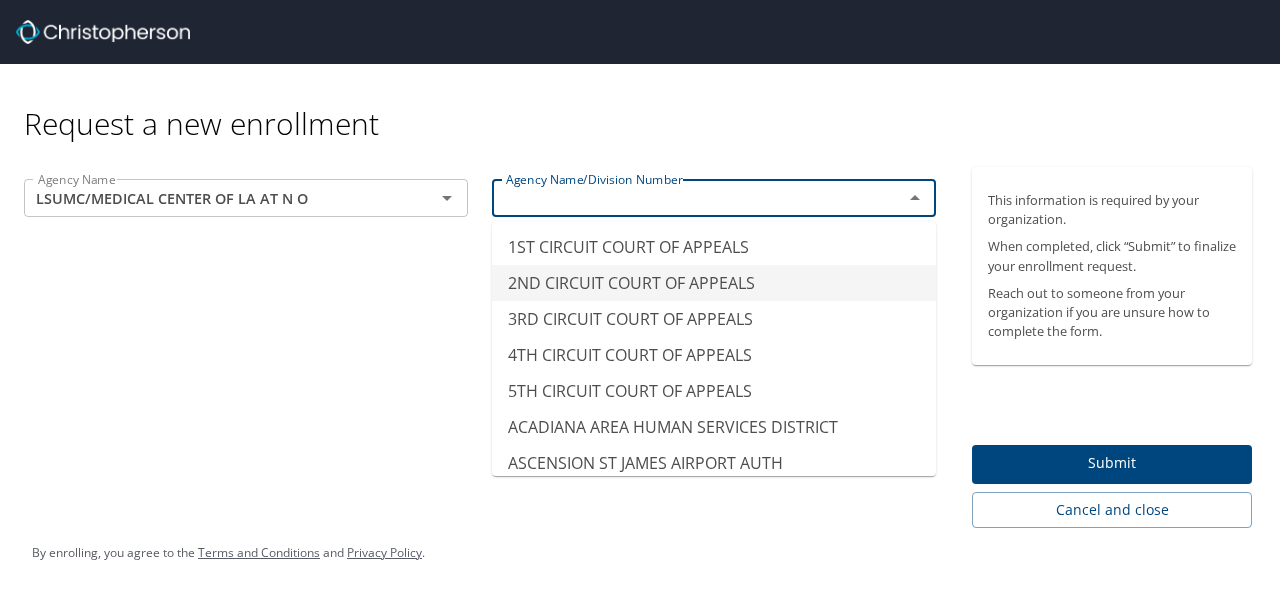 type on "2ND CIRCUIT COURT OF APPEALS" 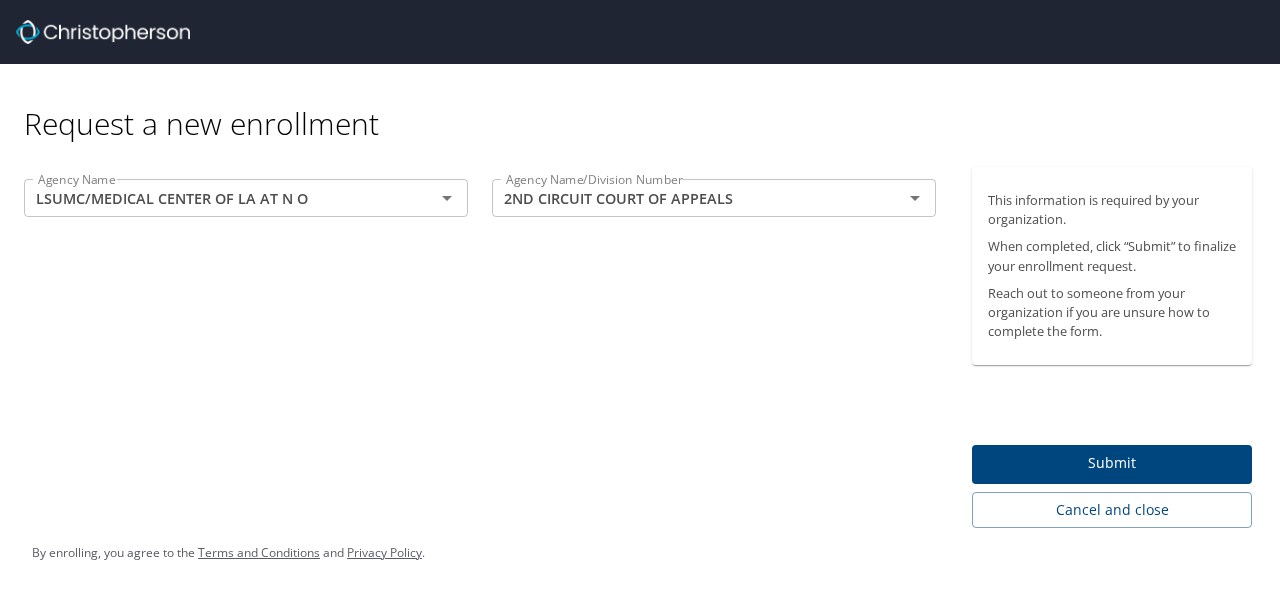 click on "Agency Name   LSUMC/MEDICAL CENTER OF LA AT N O Agency Name   Agency Name/Division Number   2ND CIRCUIT COURT OF APPEALS Agency Name/Division Number" at bounding box center [480, 347] 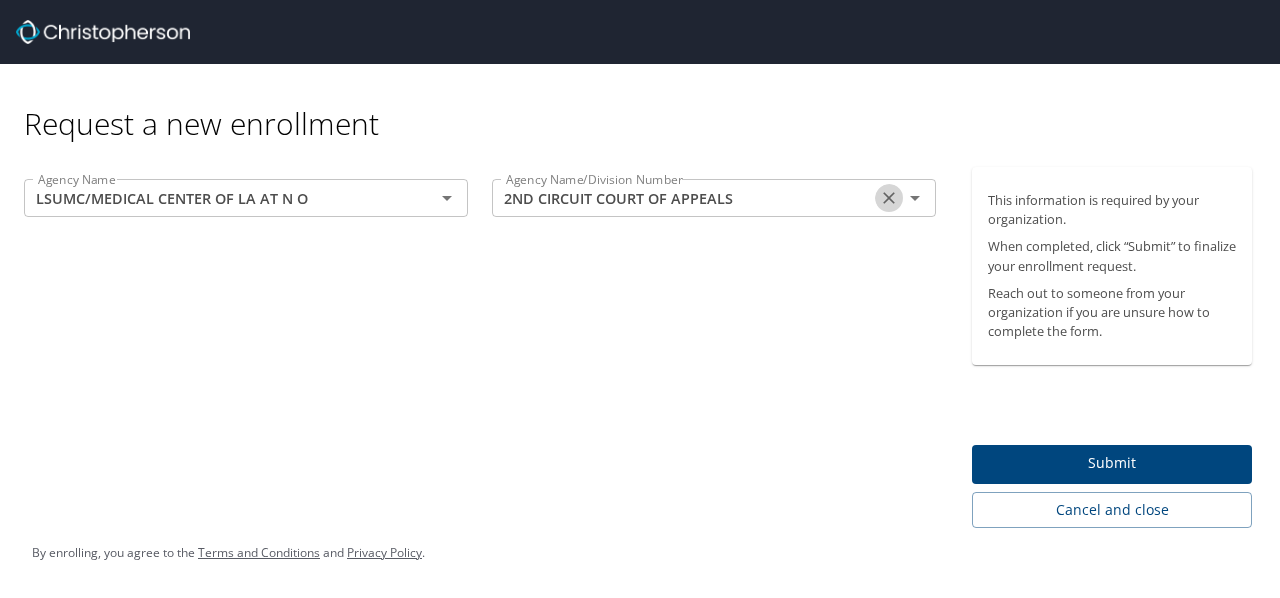 click 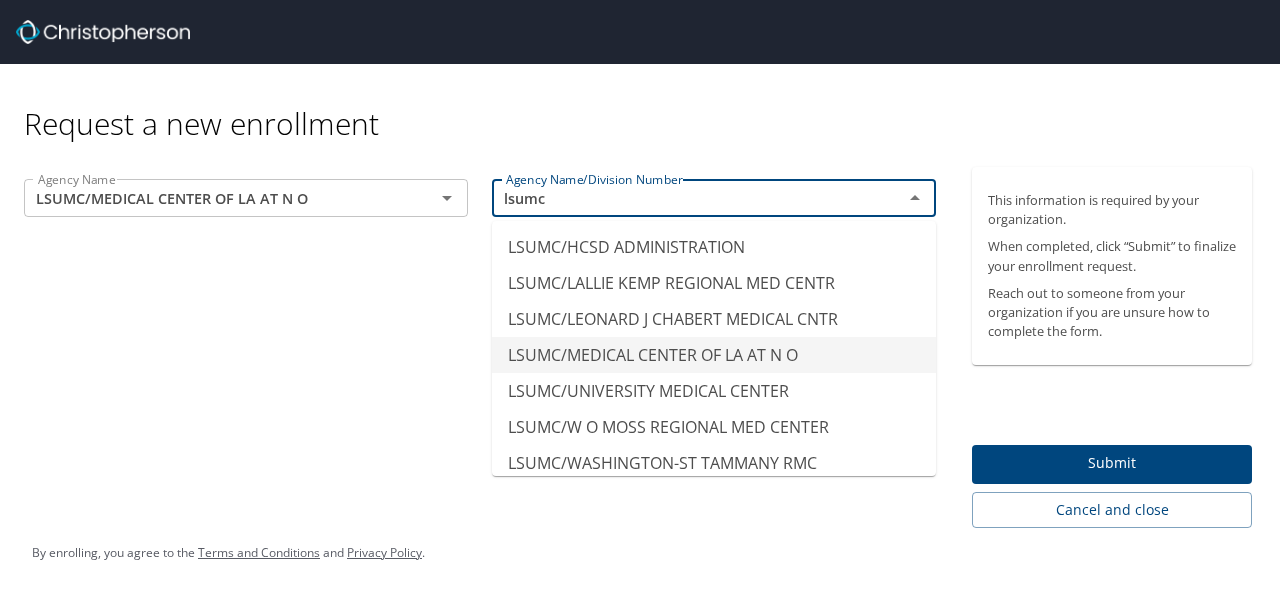 click at bounding box center [901, 198] 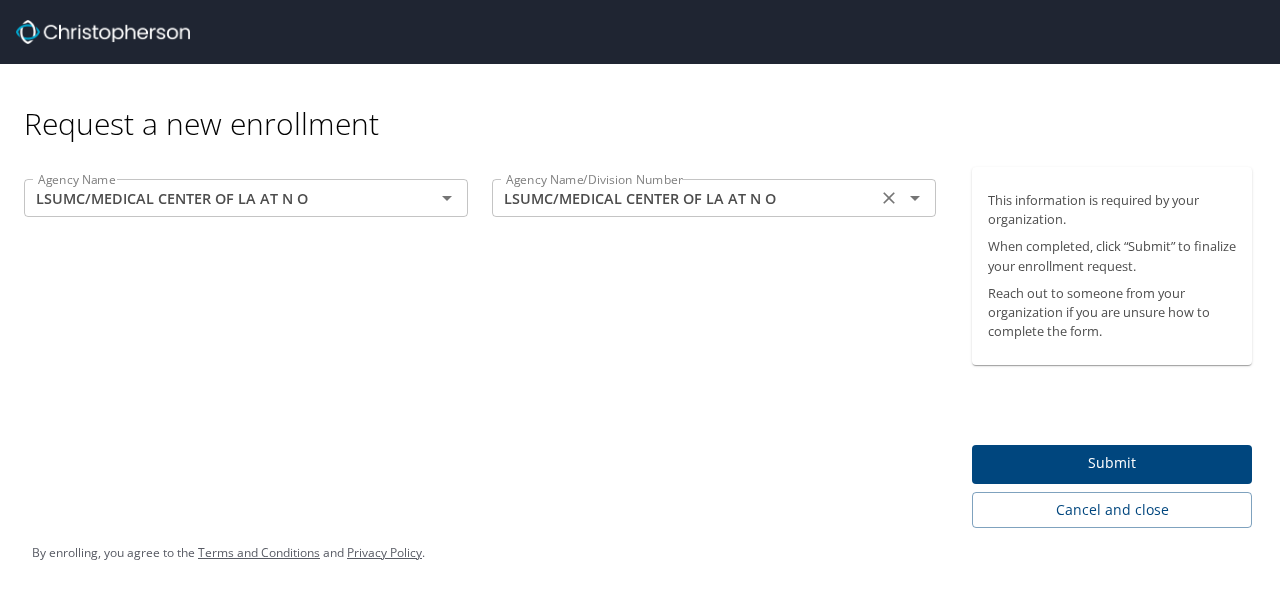 click 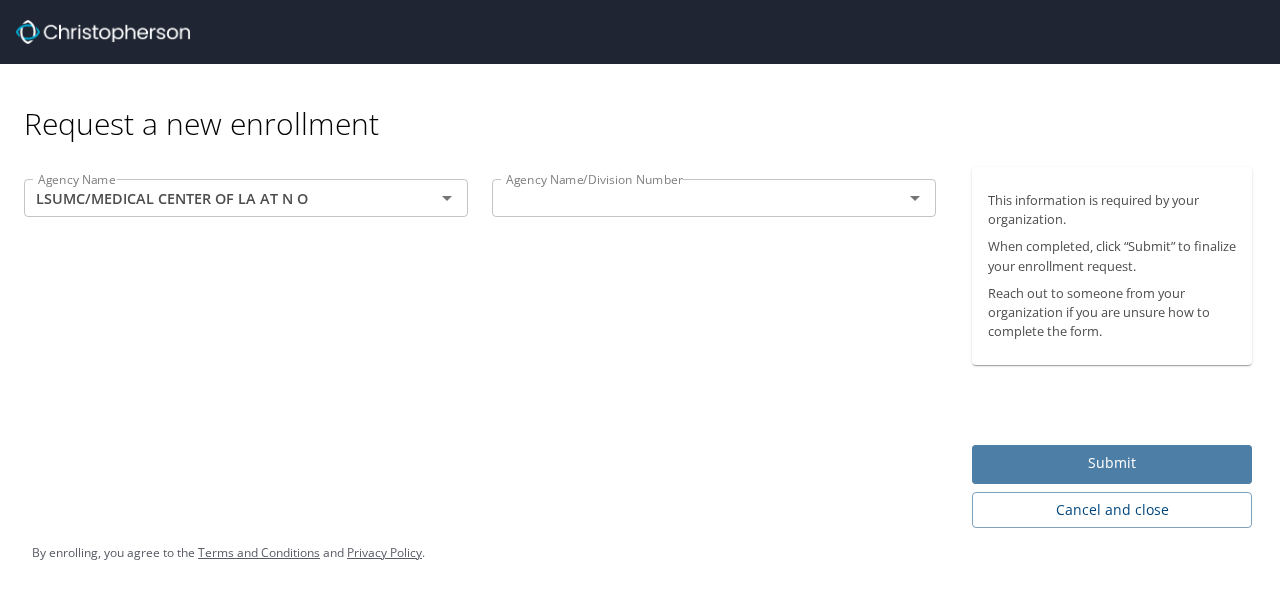 click on "Submit" at bounding box center (1112, 463) 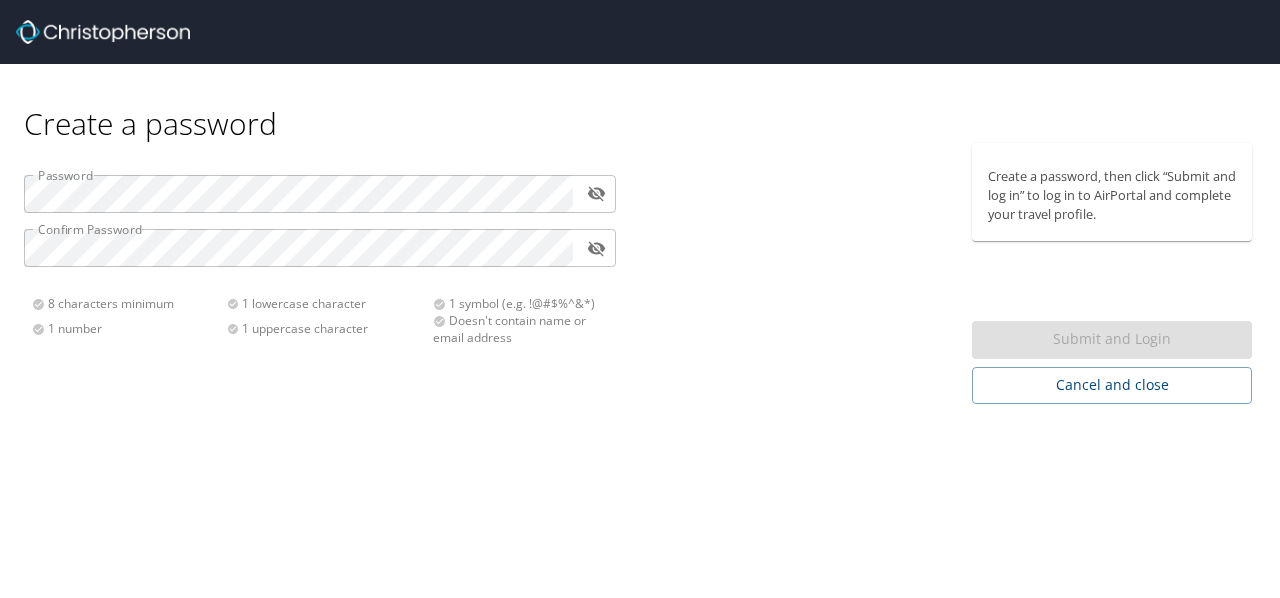 scroll, scrollTop: 0, scrollLeft: 0, axis: both 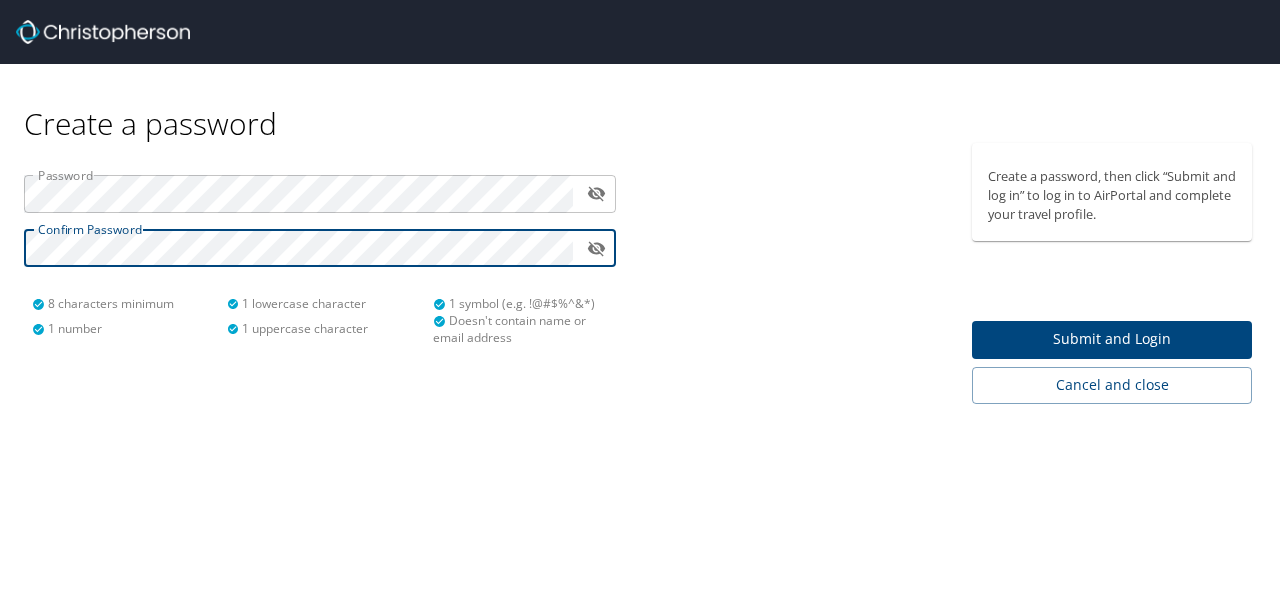 click on "Submit and Login" at bounding box center (1112, 339) 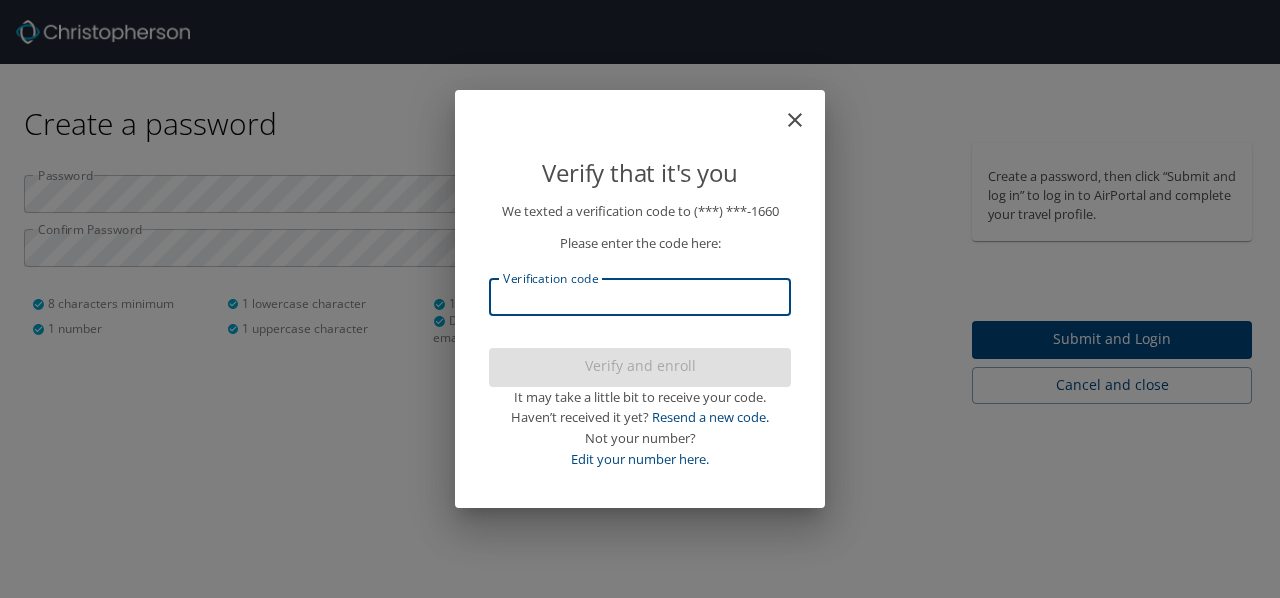 click on "Verification code" at bounding box center (640, 297) 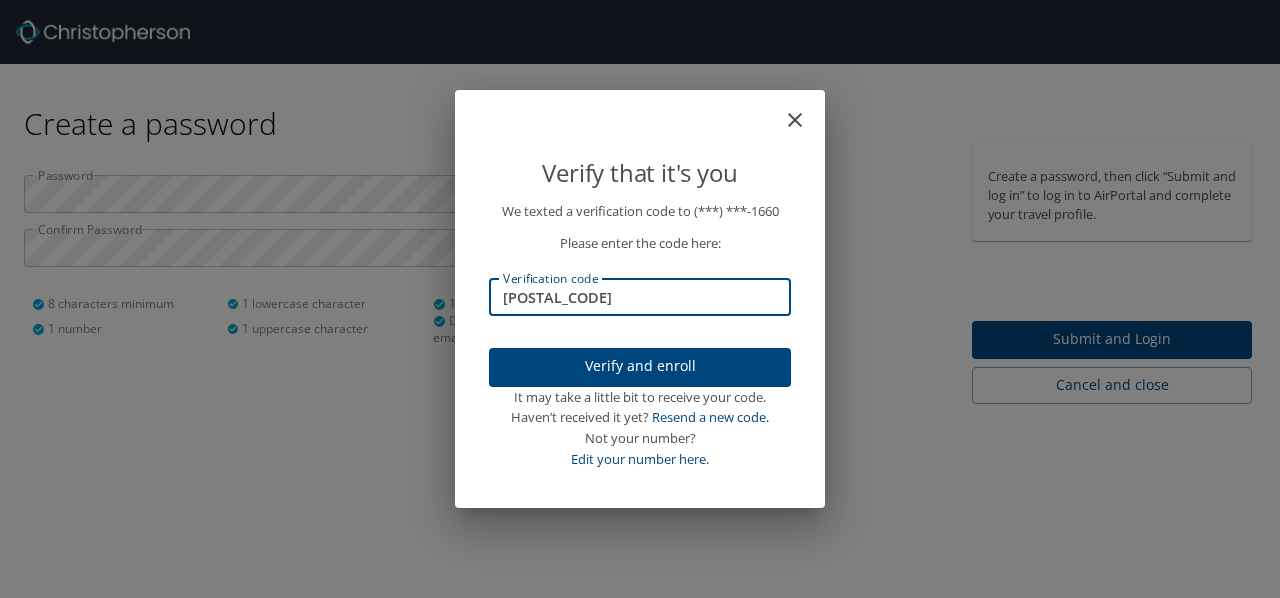 type on "966139" 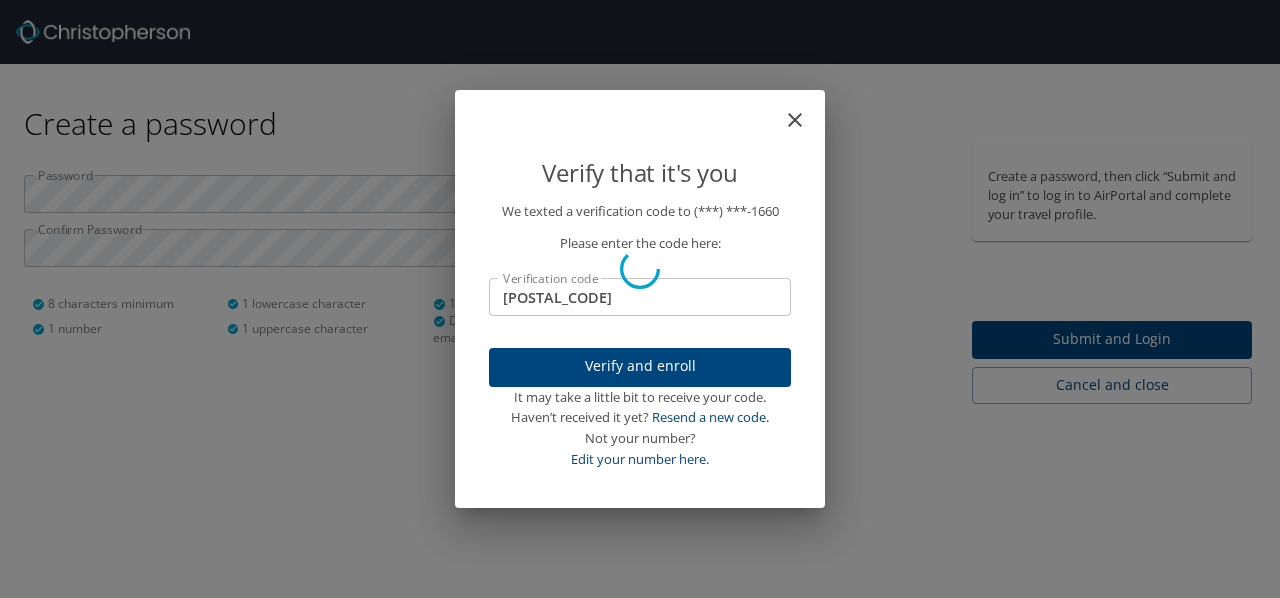 type 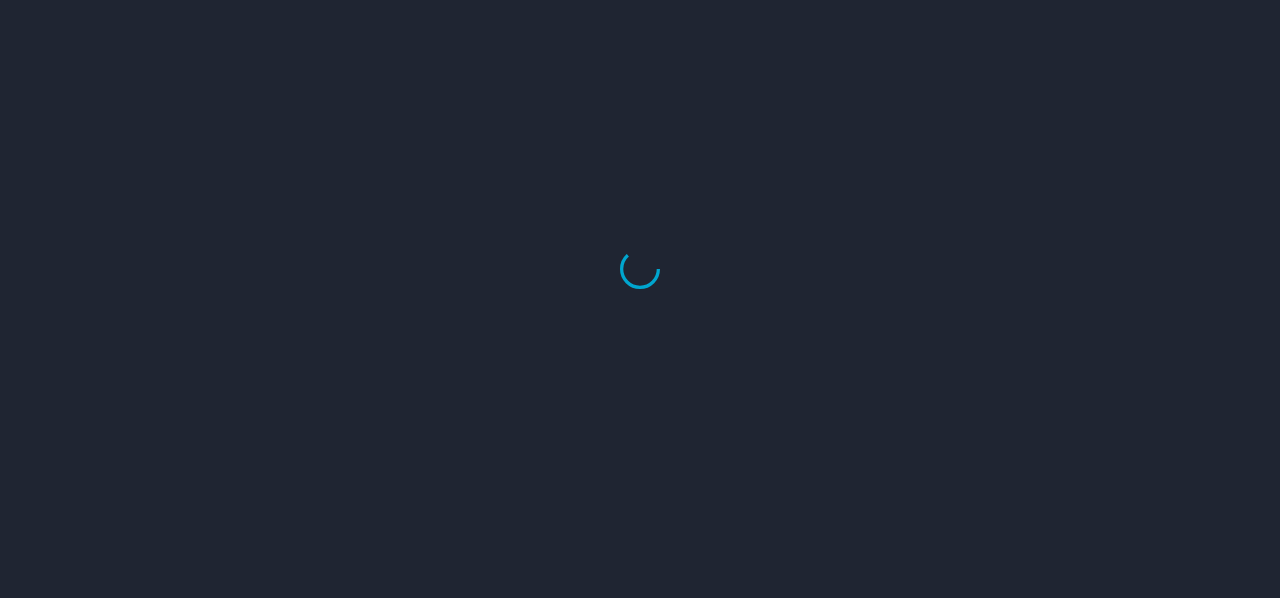 select on "US" 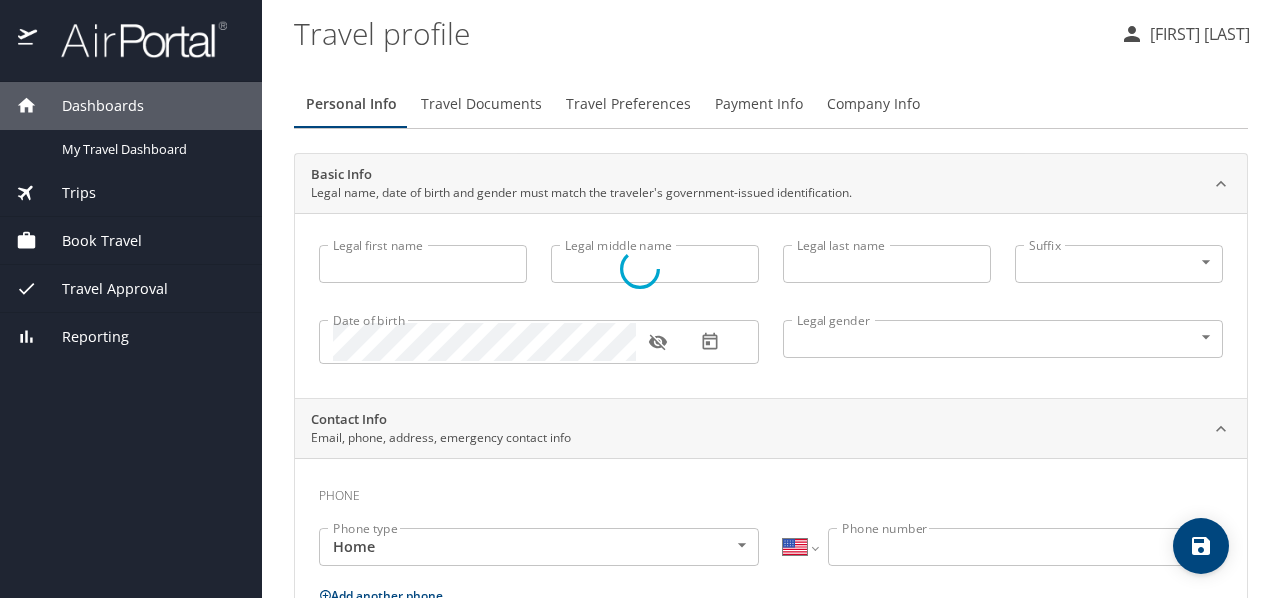 select on "US" 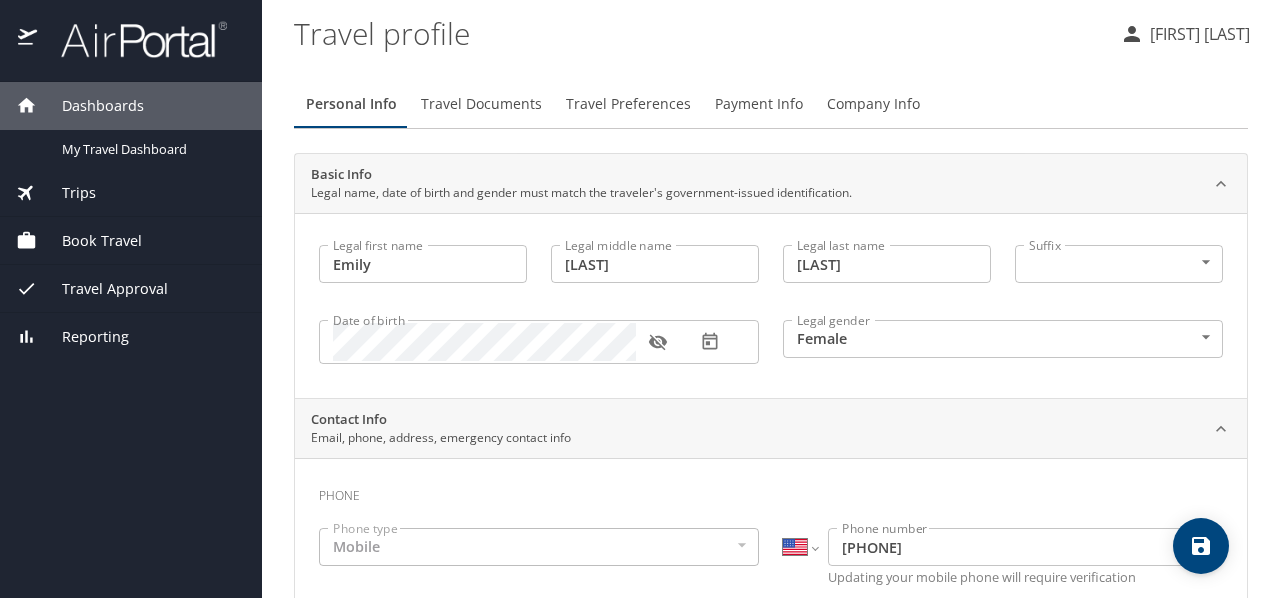 type on "Emily" 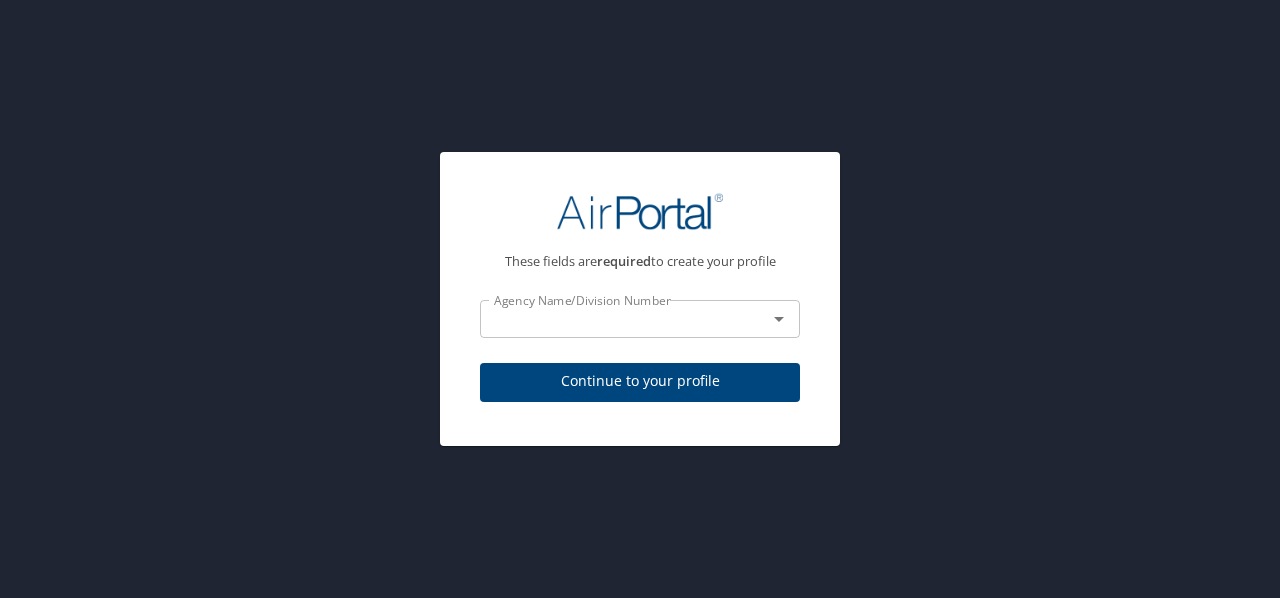 click 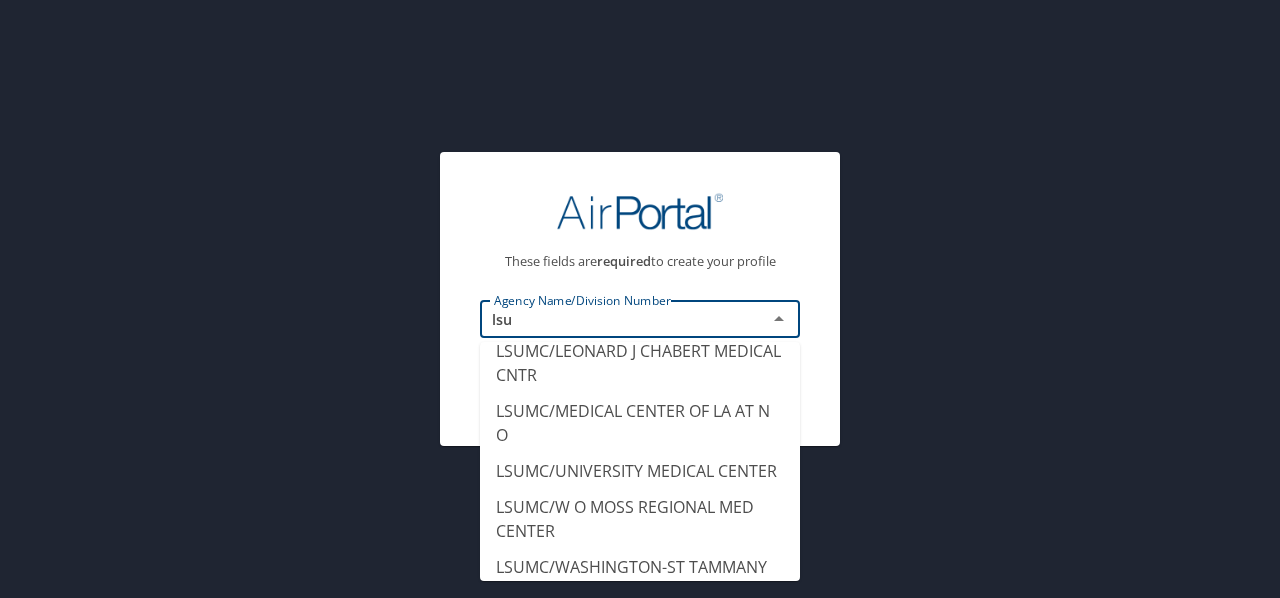 scroll, scrollTop: 599, scrollLeft: 0, axis: vertical 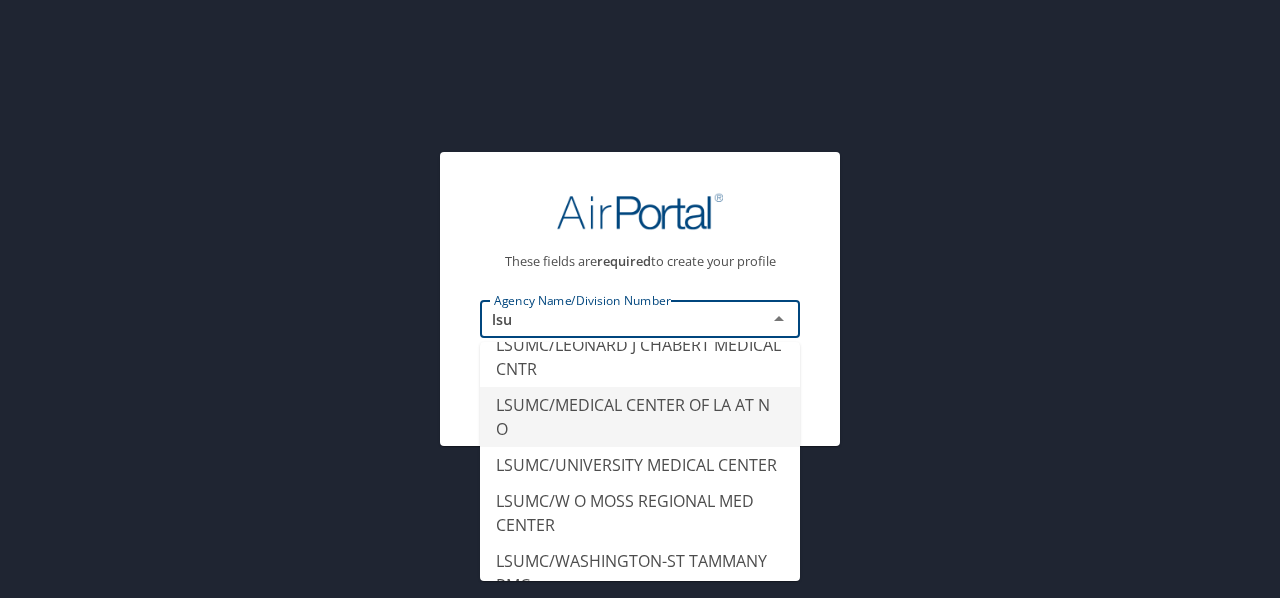 click on "LSUMC/MEDICAL CENTER OF LA AT N O" at bounding box center (640, 417) 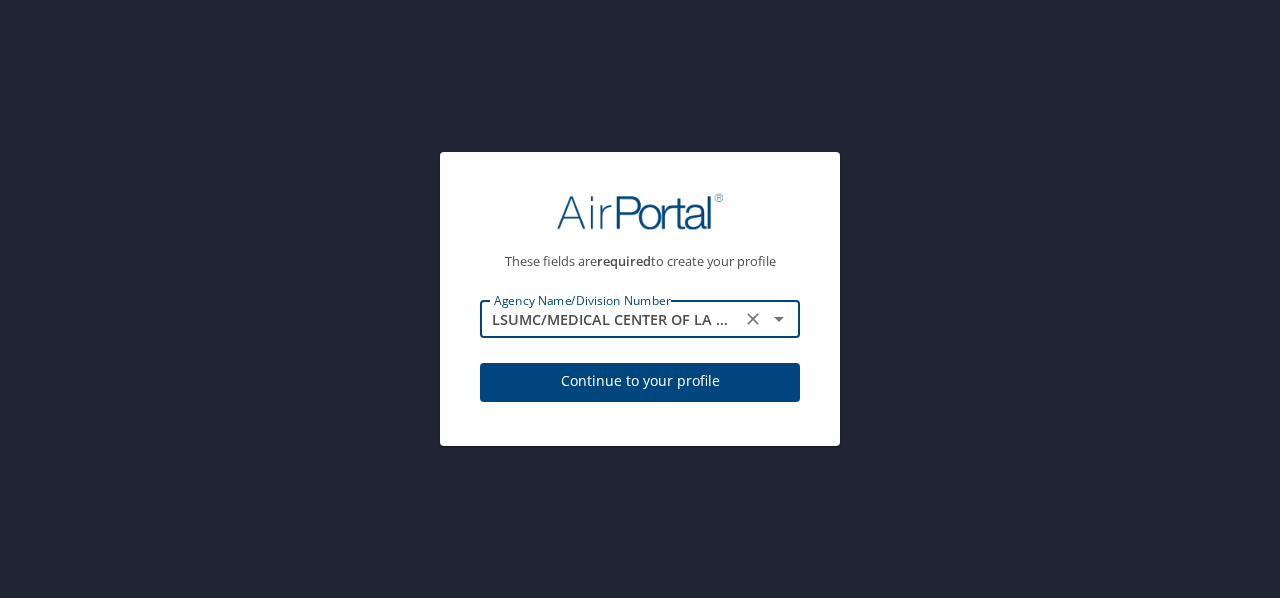 type on "LSUMC/MEDICAL CENTER OF LA AT N O" 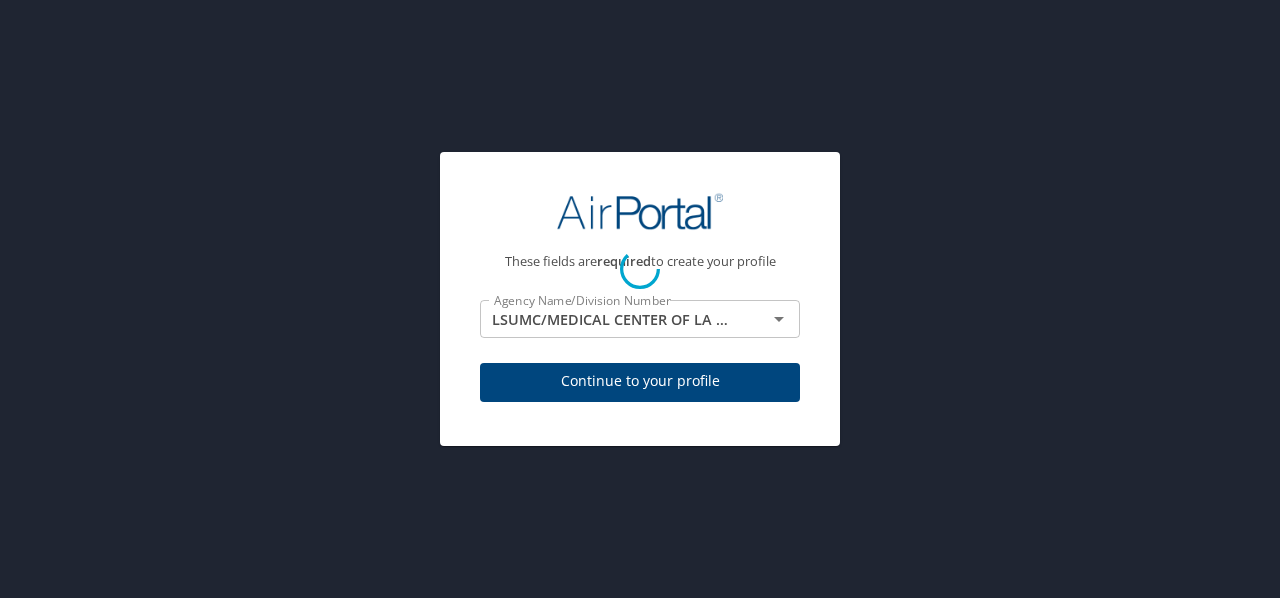 select on "US" 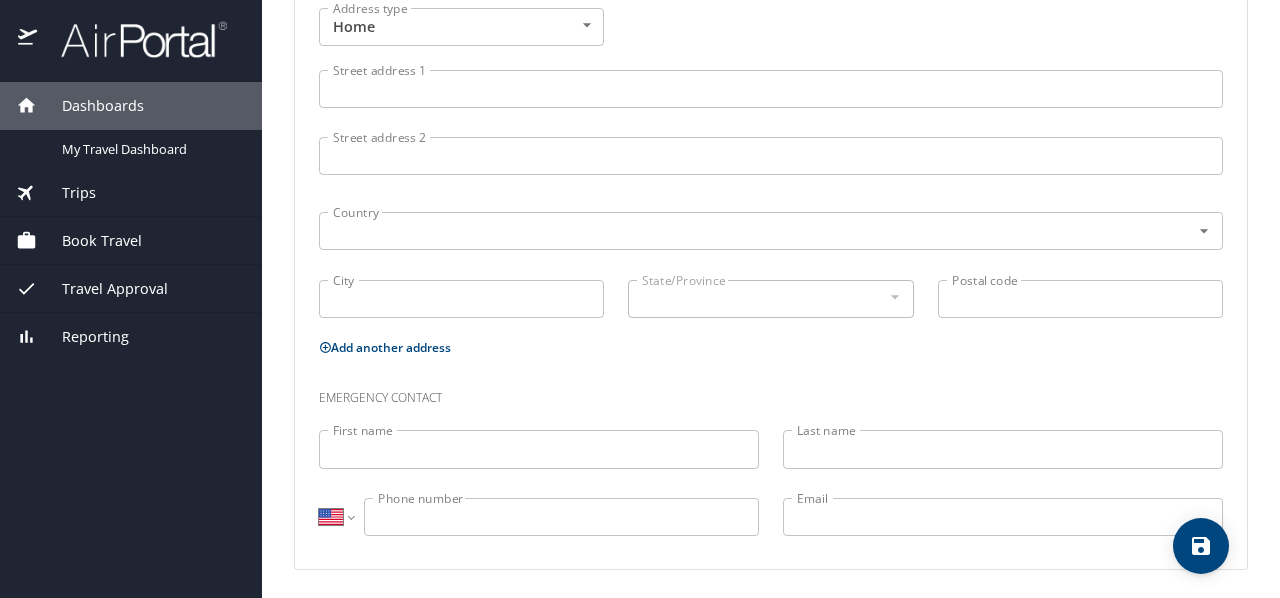 scroll, scrollTop: 803, scrollLeft: 0, axis: vertical 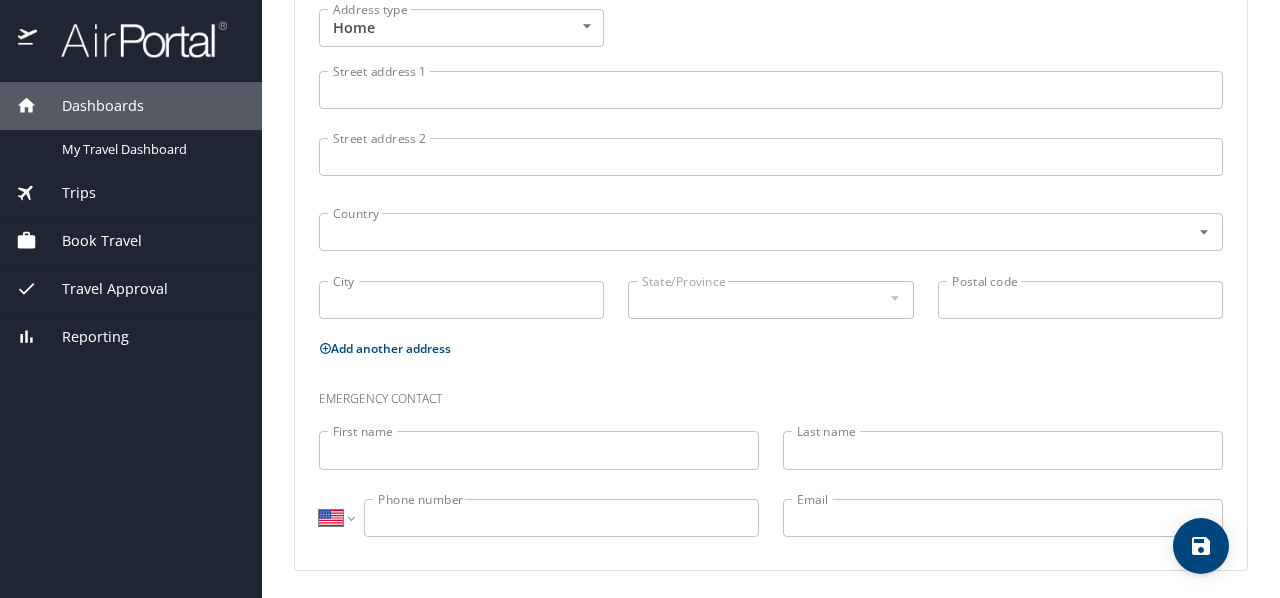 click on "First name" at bounding box center [539, 450] 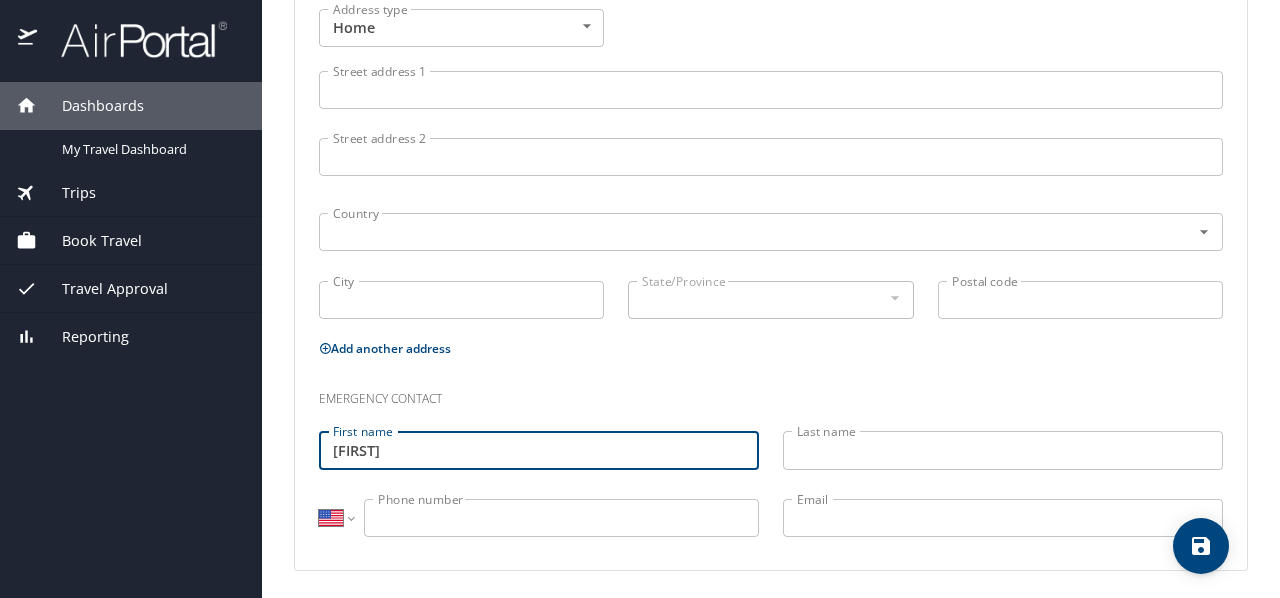 type on "Samuel" 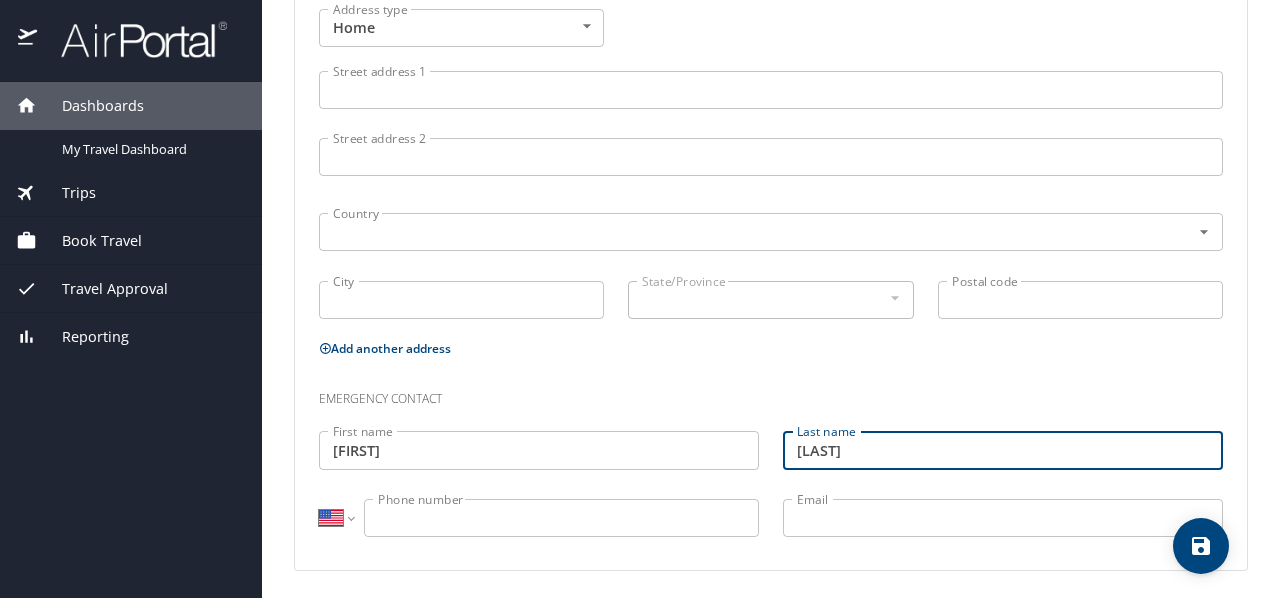 type on "[FIRST] [LAST]" 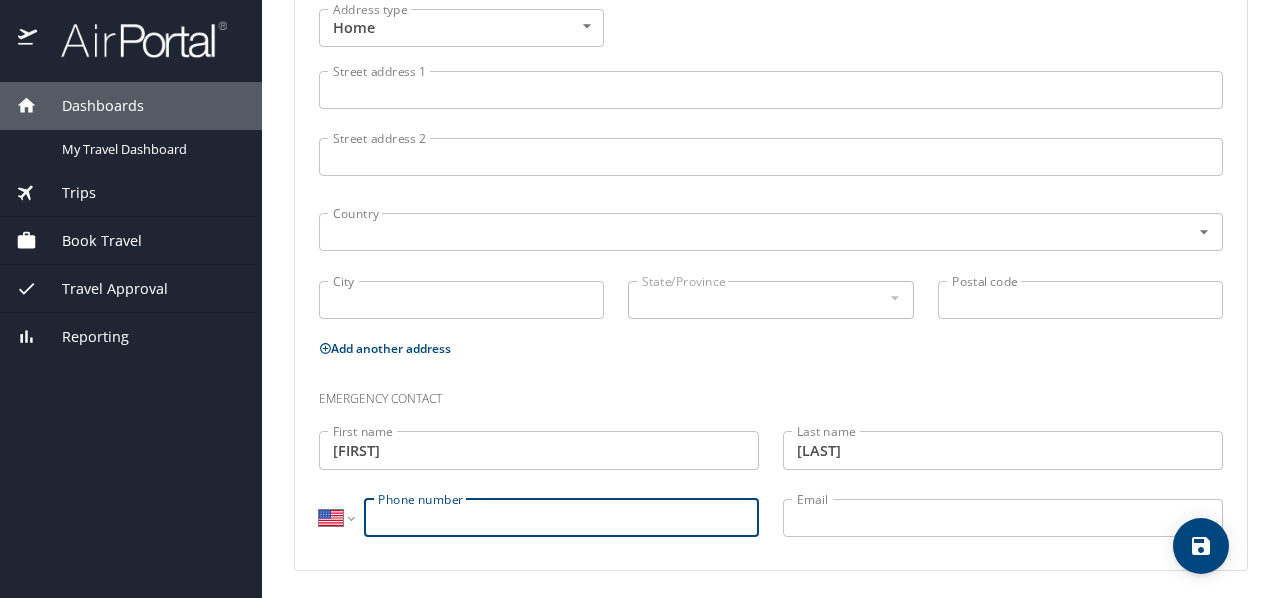click on "Phone number" at bounding box center (561, 518) 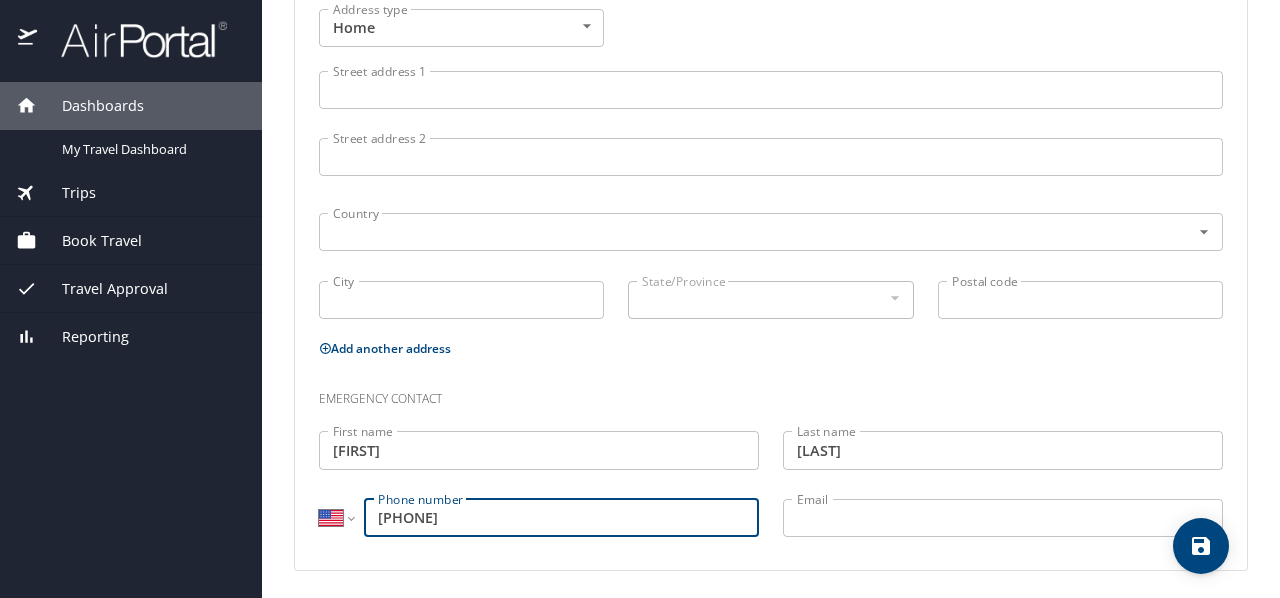 type on "(281) 745-5678" 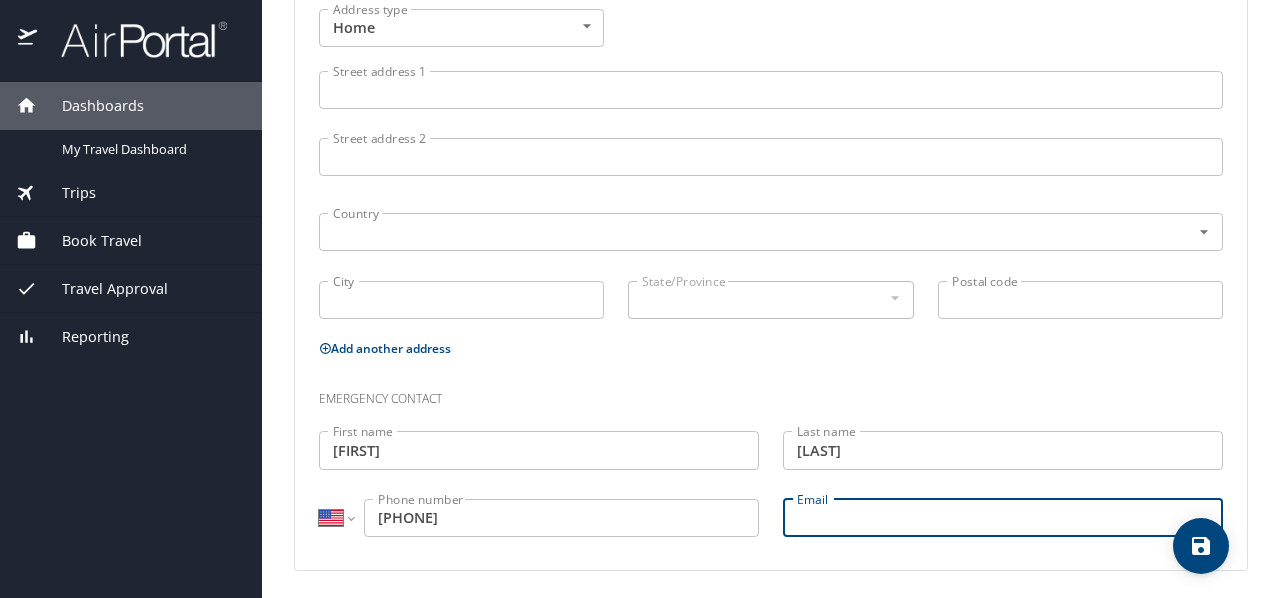 click on "Email" at bounding box center (1003, 518) 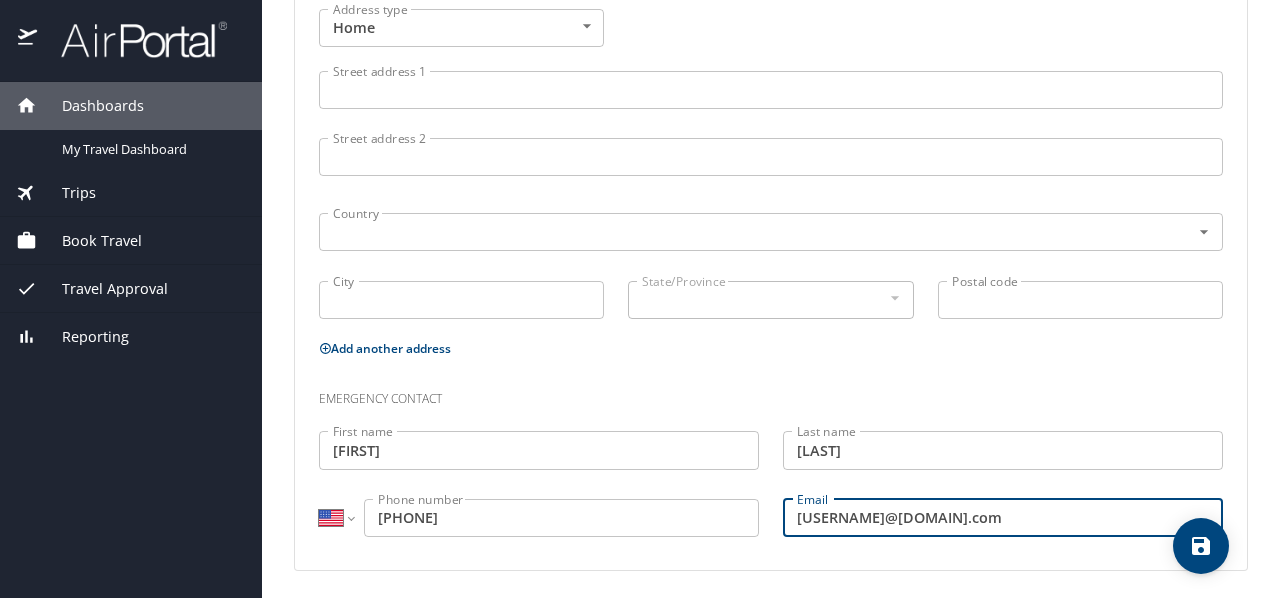 type on "schasamuel123@gmail.com" 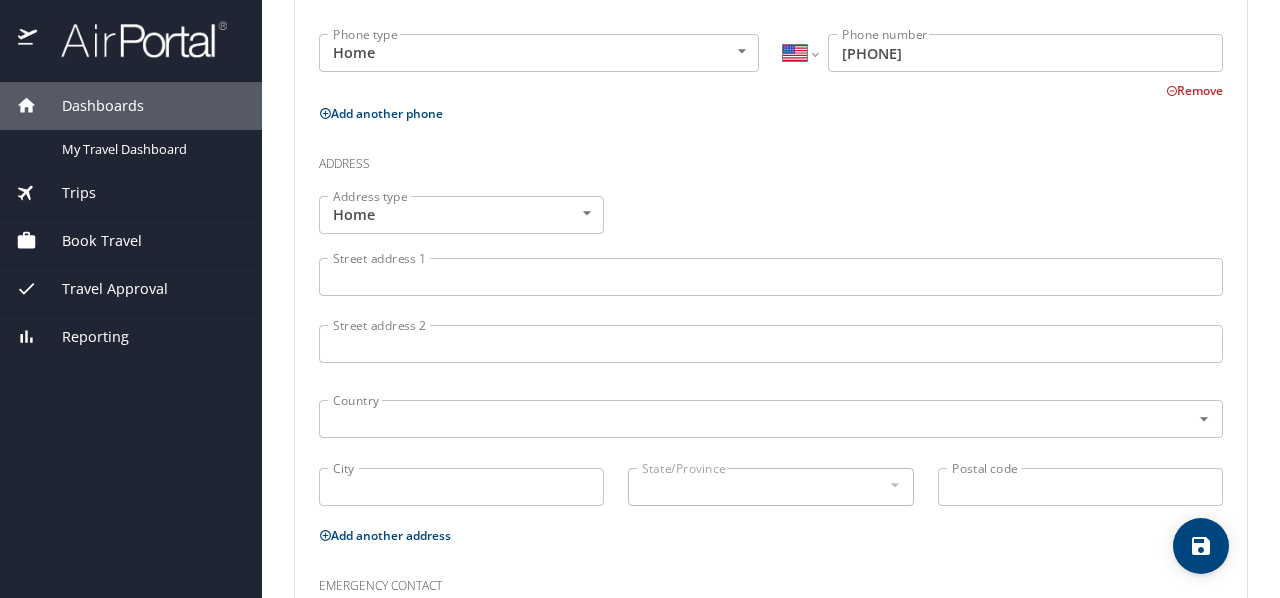 scroll, scrollTop: 617, scrollLeft: 0, axis: vertical 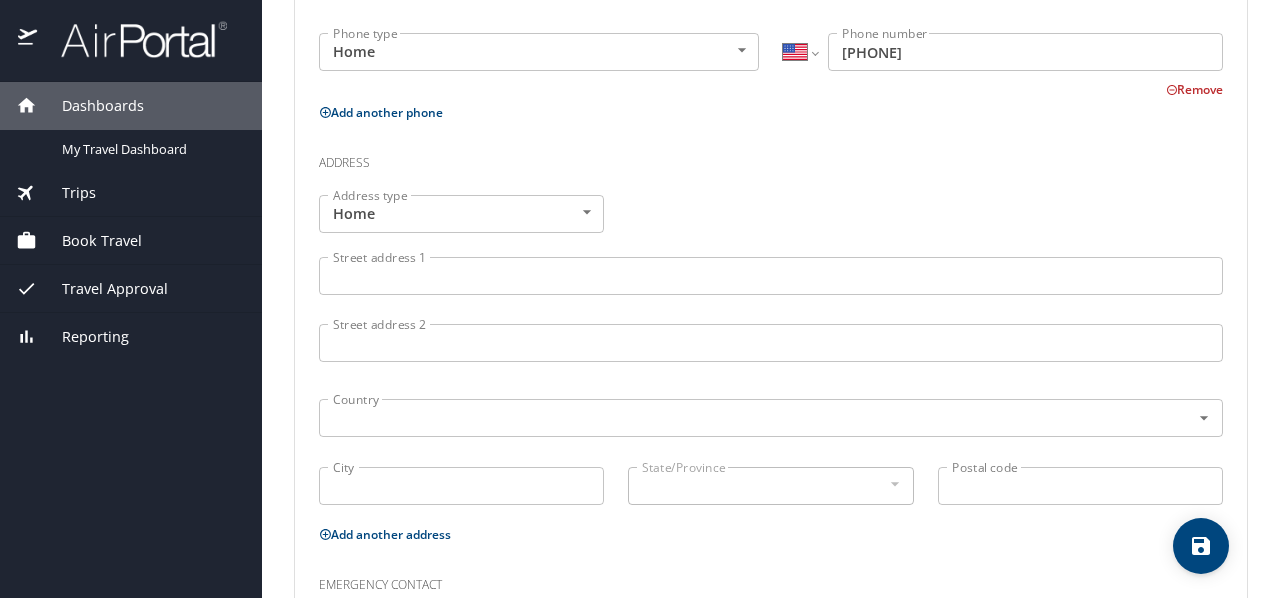 click at bounding box center (1201, 546) 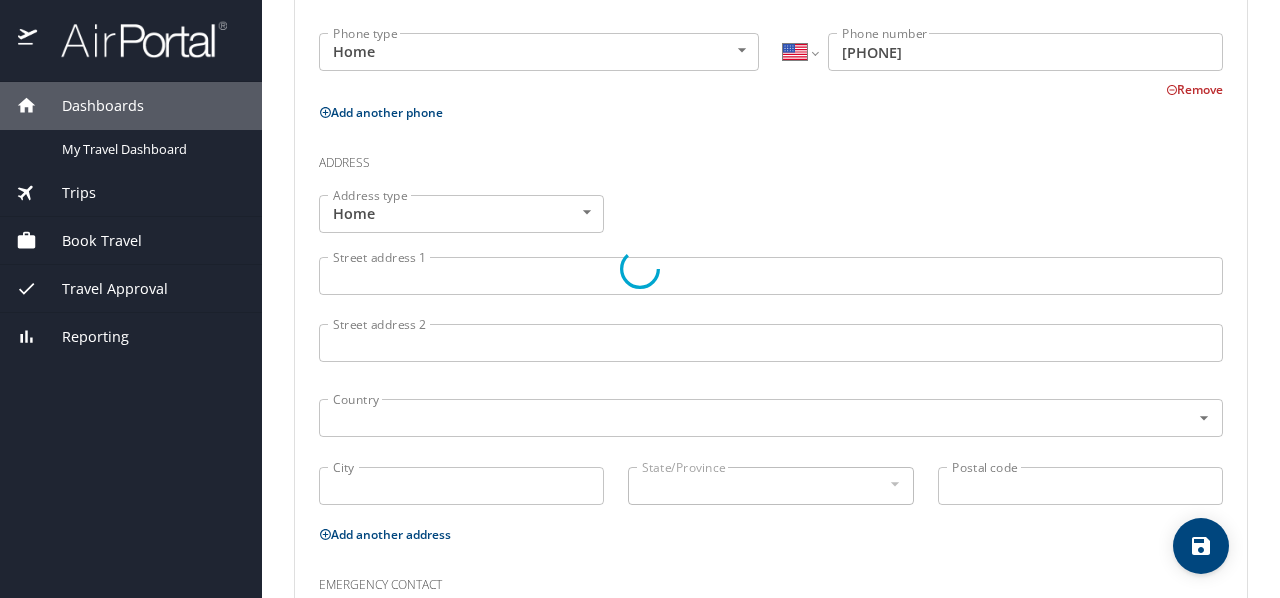 select on "US" 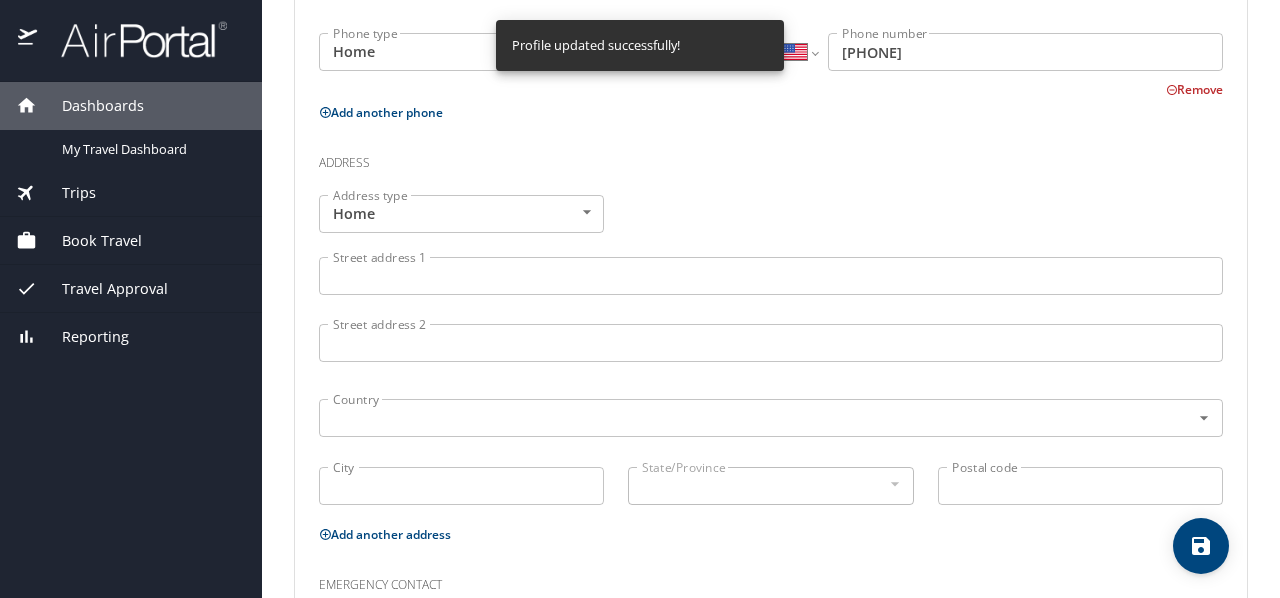 select on "US" 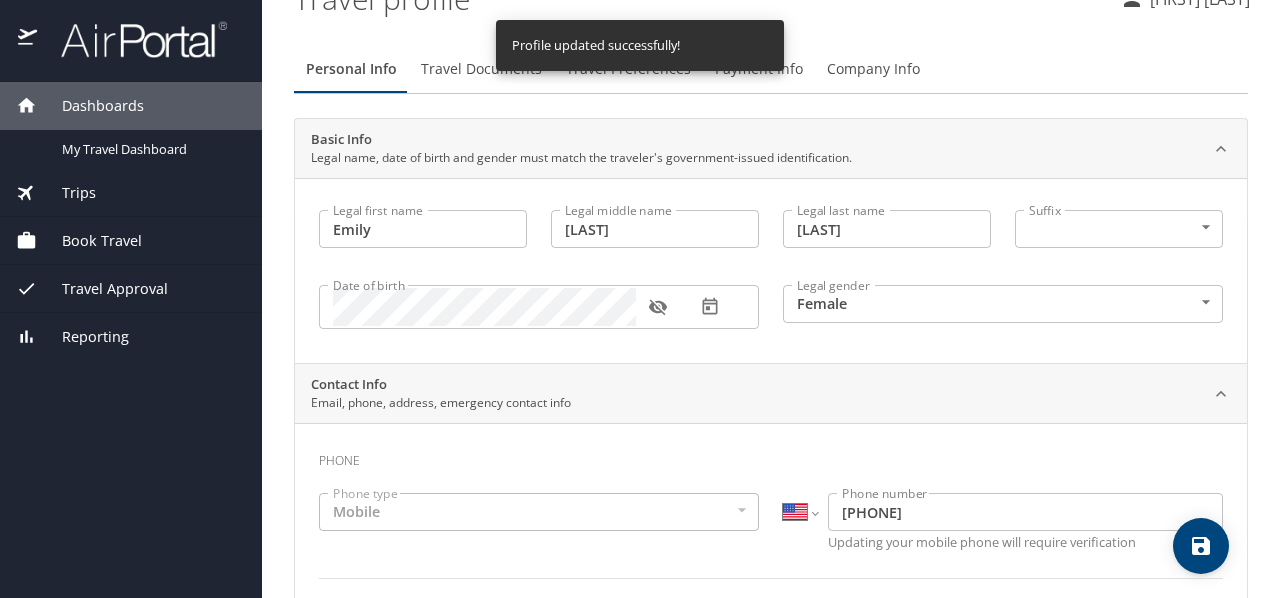 scroll, scrollTop: 0, scrollLeft: 0, axis: both 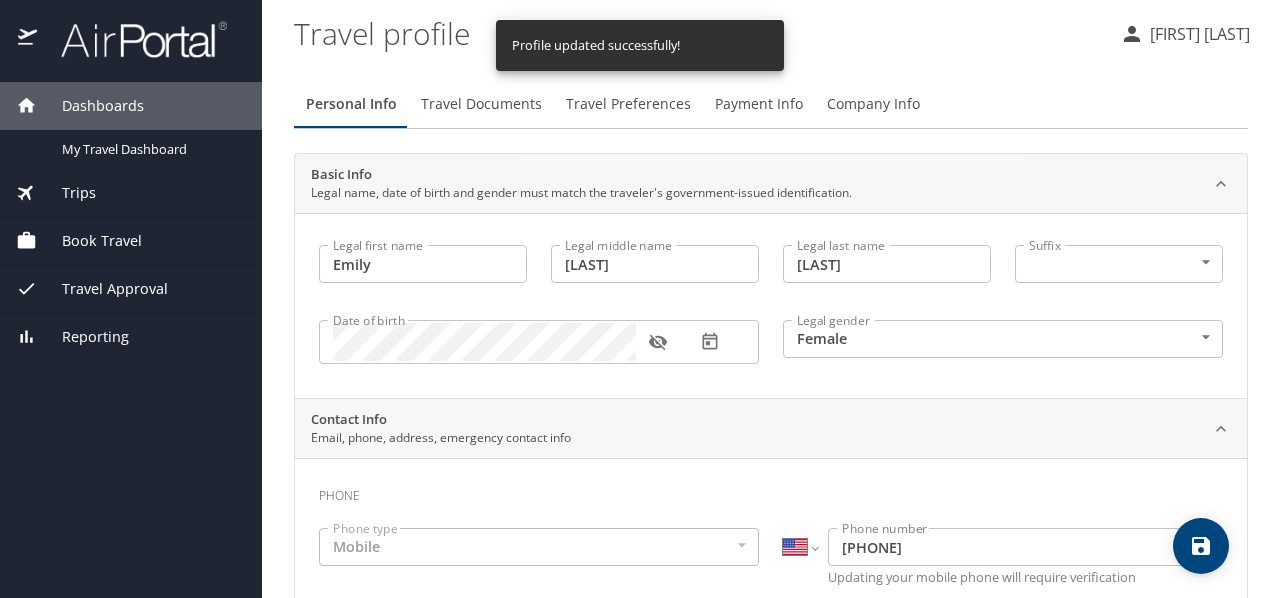click on "Book Travel" at bounding box center (89, 241) 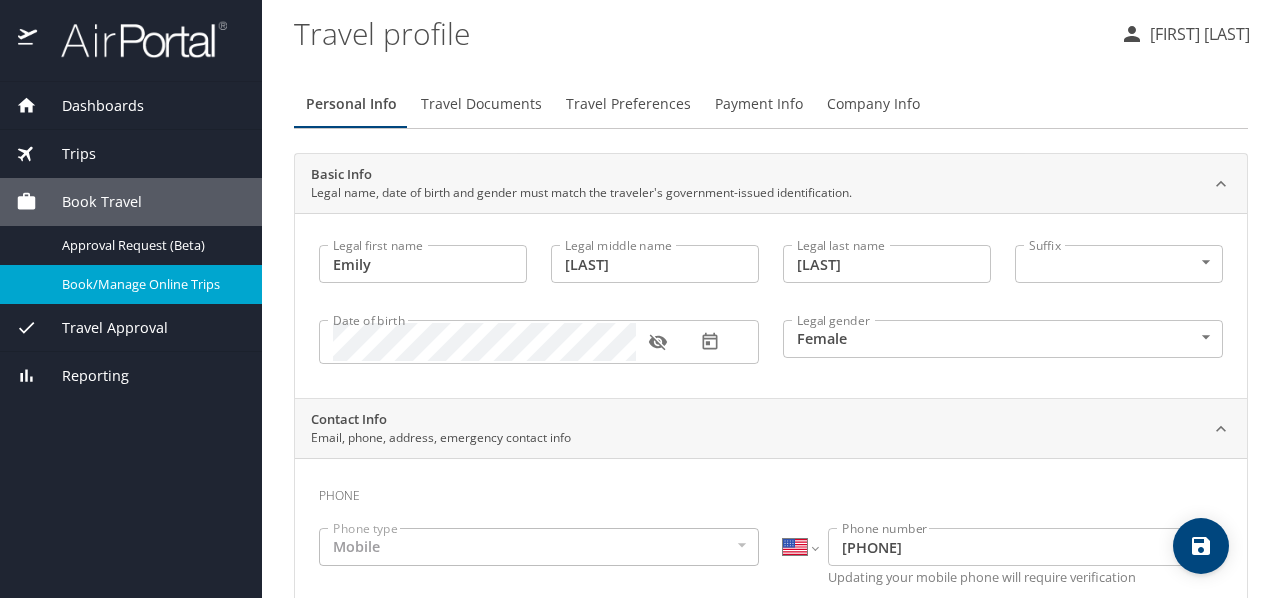click on "Book/Manage Online Trips" at bounding box center [150, 284] 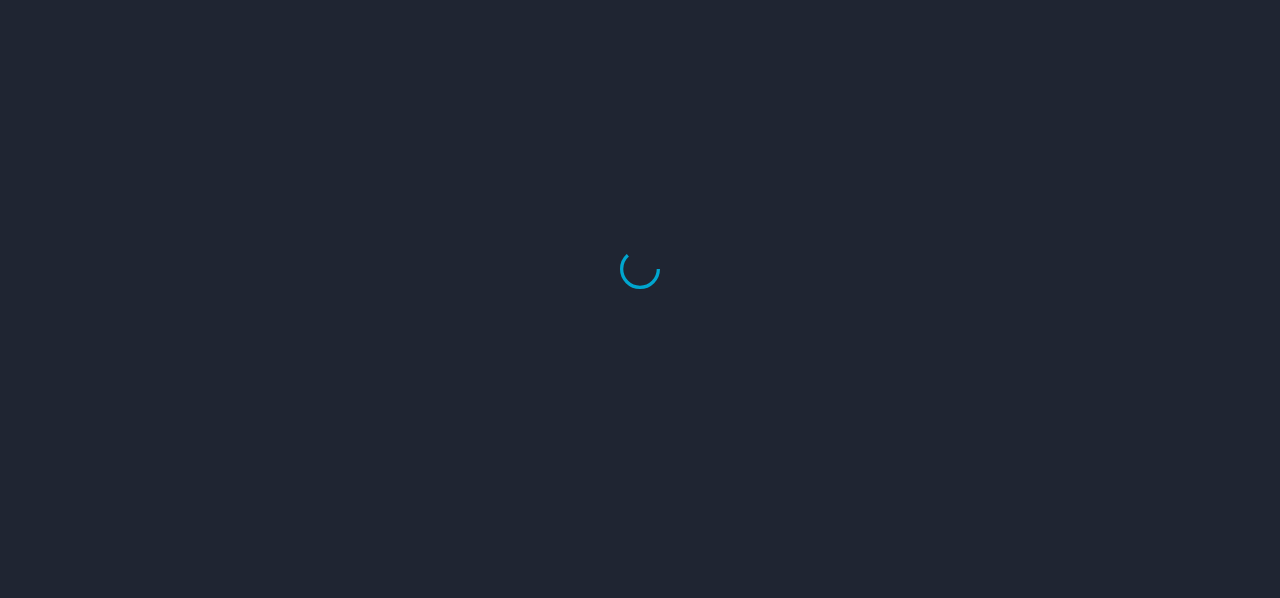 scroll, scrollTop: 0, scrollLeft: 0, axis: both 